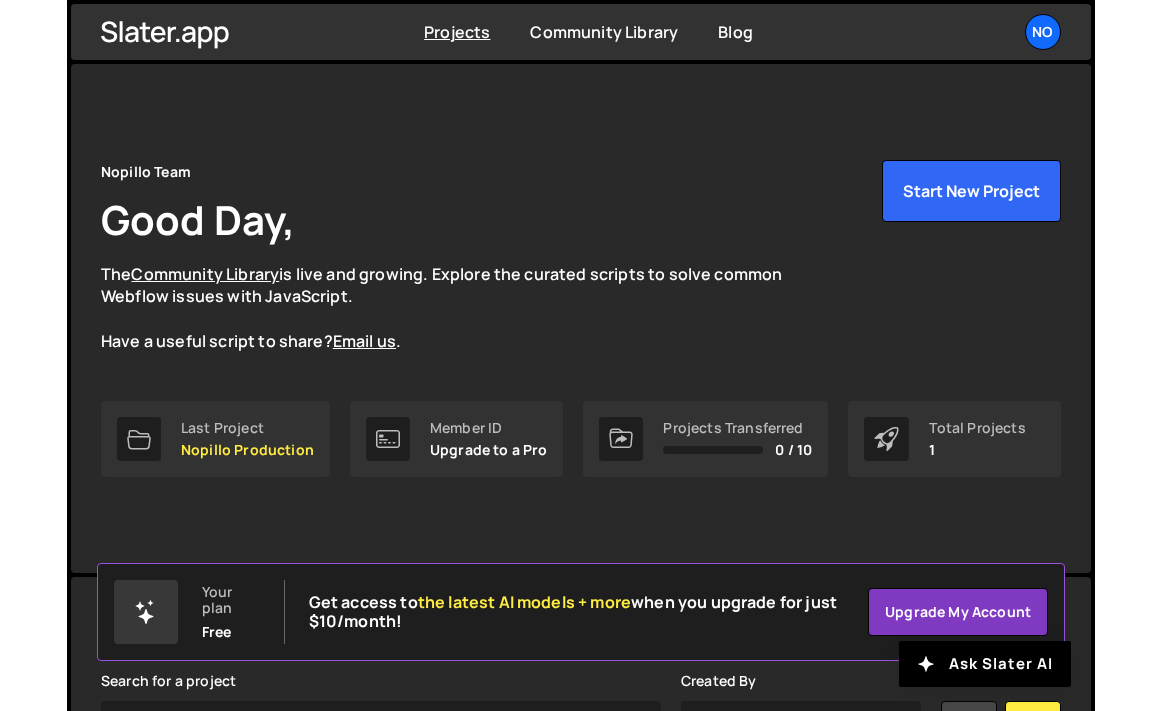 scroll, scrollTop: 0, scrollLeft: 0, axis: both 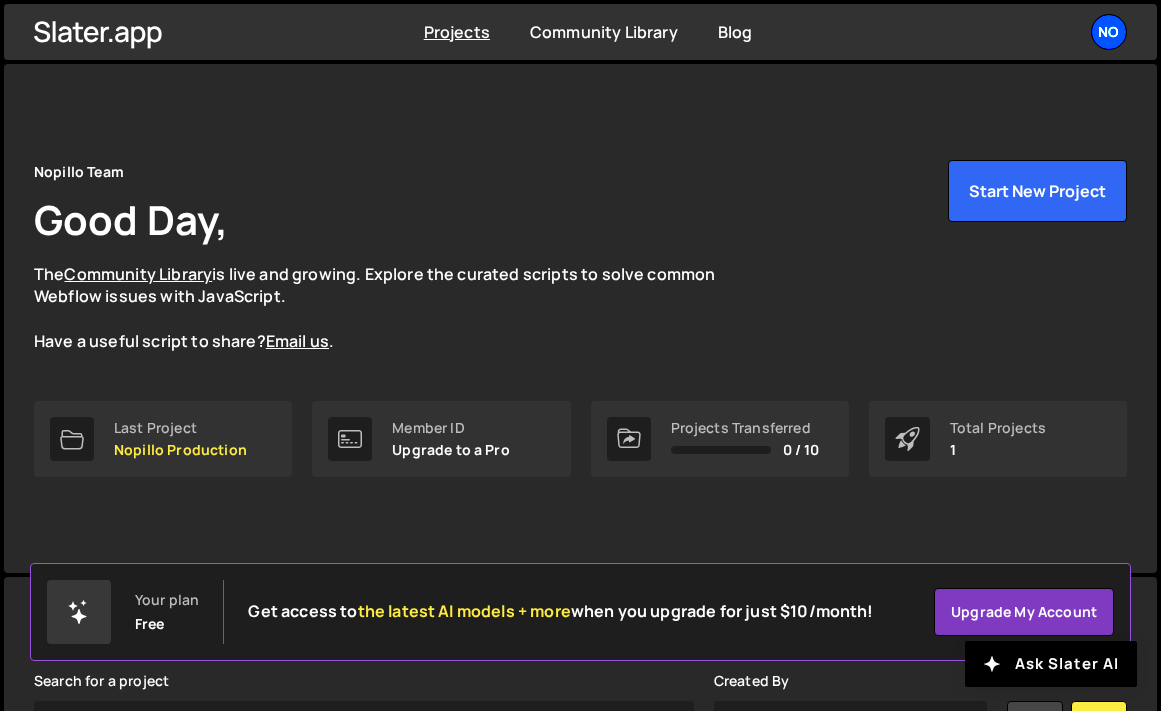 click on "No" at bounding box center [1109, 32] 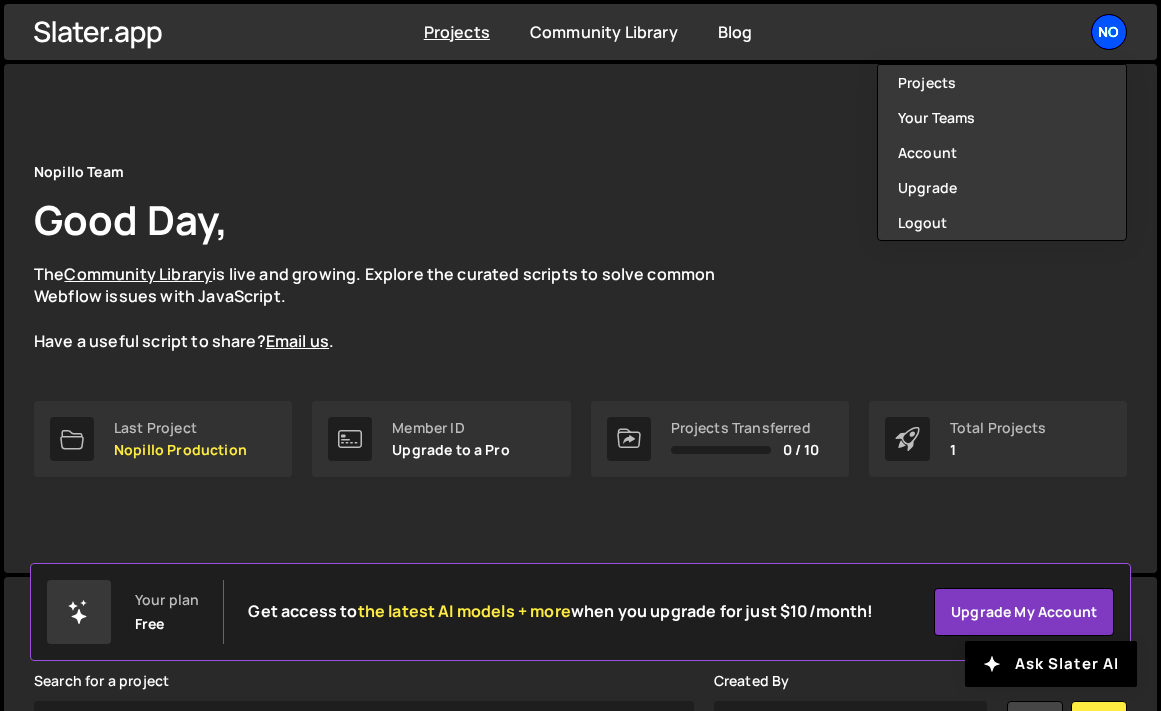 click on "No" at bounding box center (1109, 32) 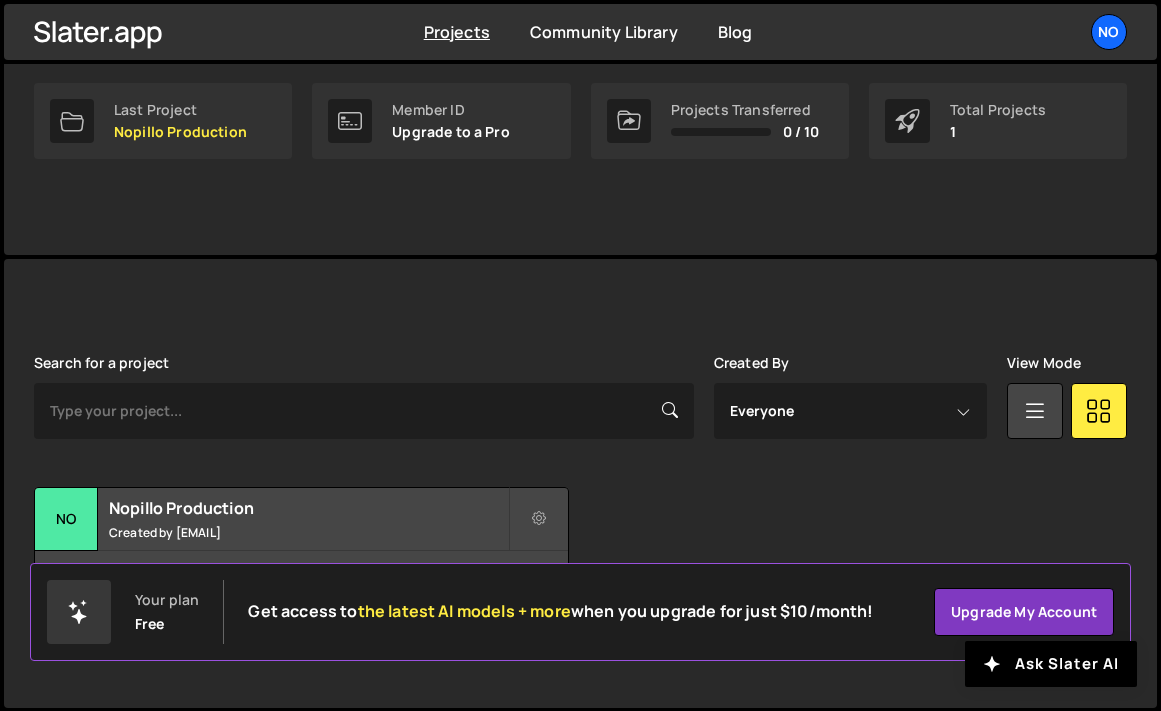 scroll, scrollTop: 317, scrollLeft: 0, axis: vertical 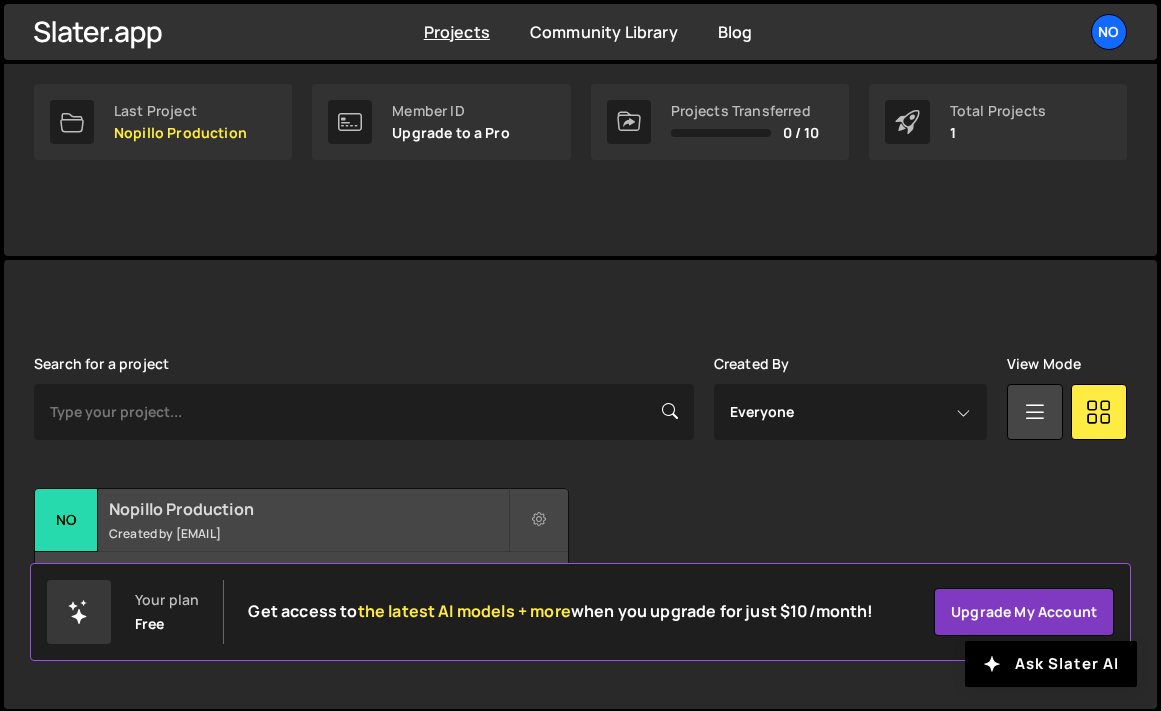 click on "Nopillo Production" at bounding box center (308, 509) 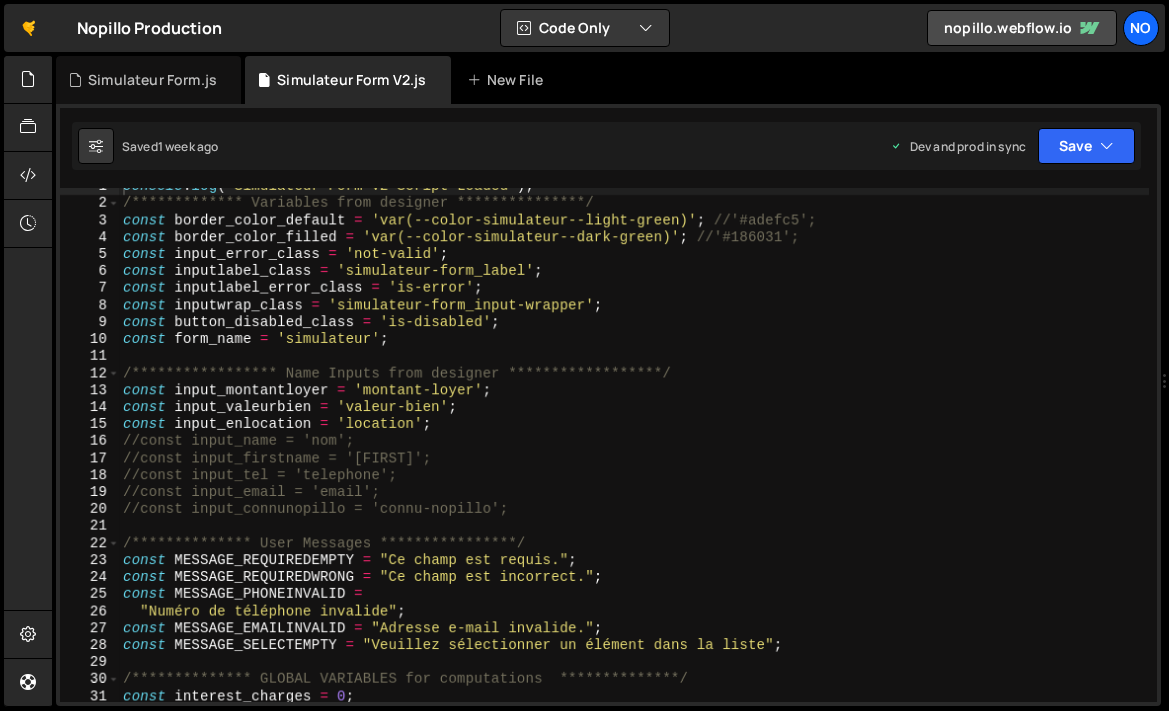 scroll, scrollTop: 0, scrollLeft: 0, axis: both 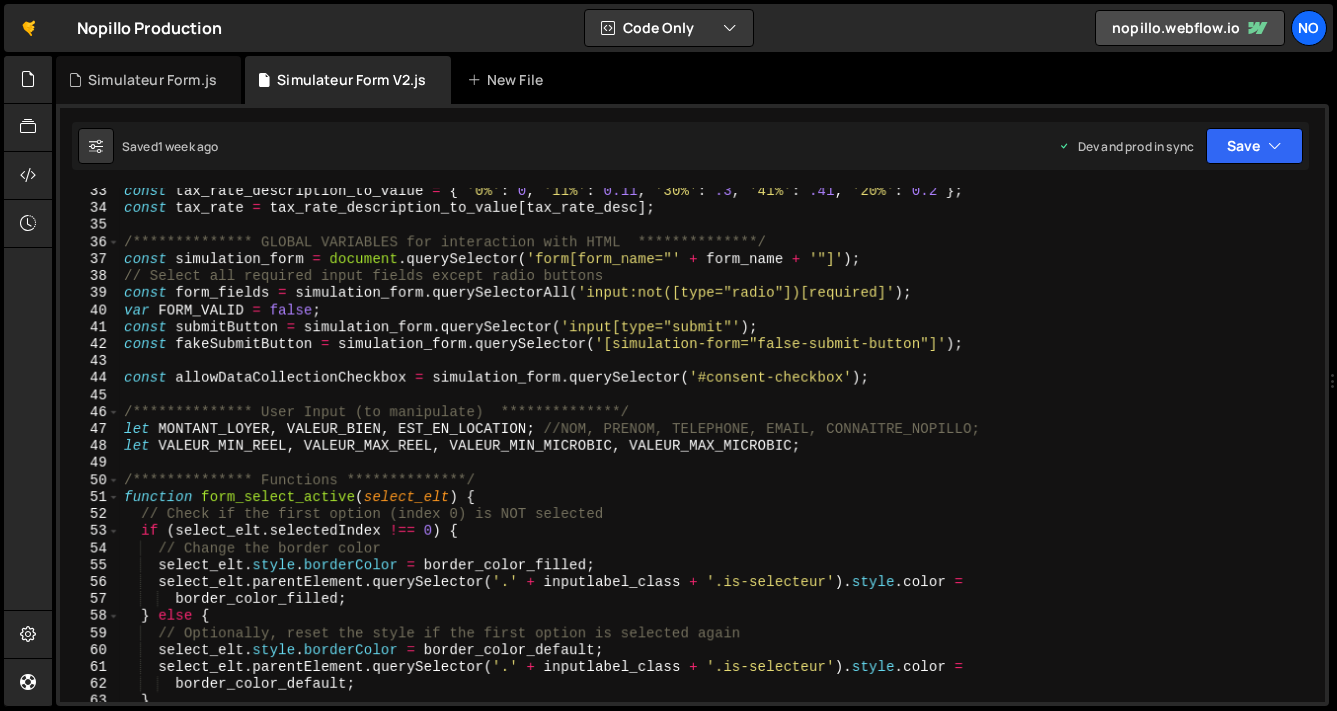 click on "Files
New File
Javascript files
1
Compute and Display Results.js
0
1
Global.js
0
1
Initiate Stripe Session.js
0
1 1" at bounding box center [694, 381] 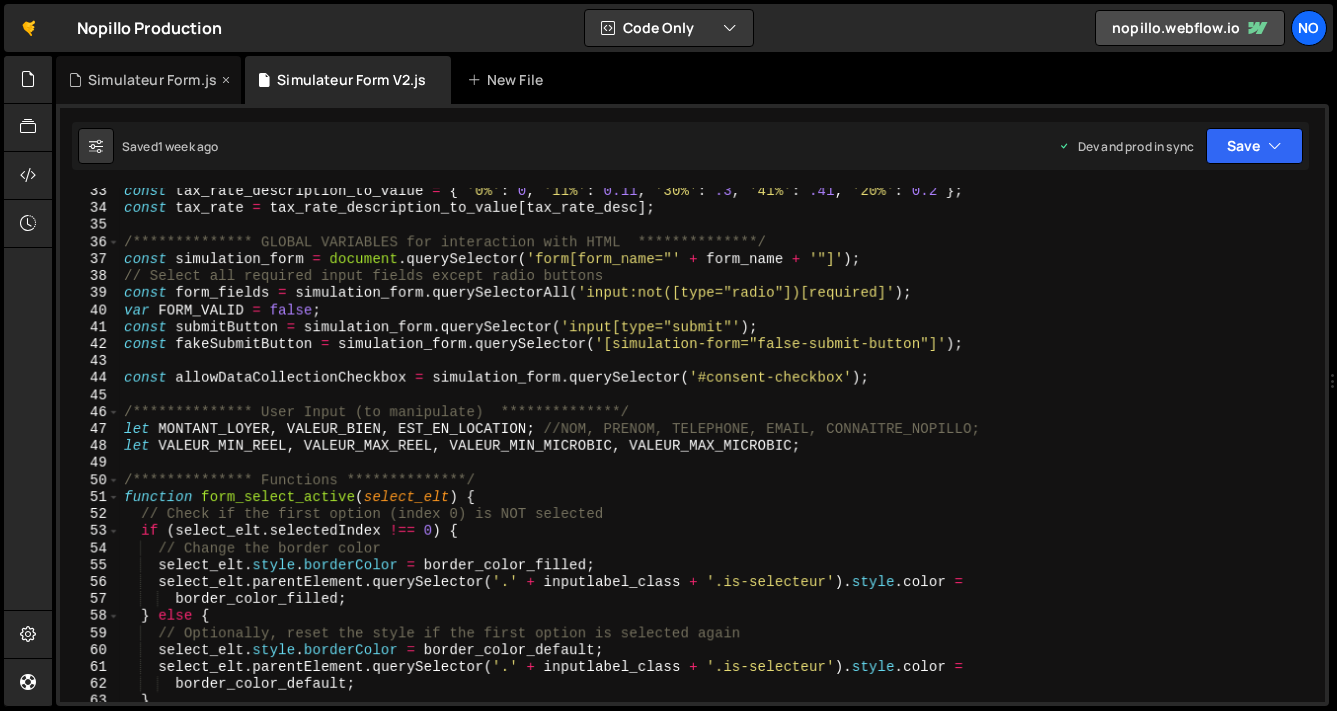click on "Simulateur Form.js" at bounding box center (148, 80) 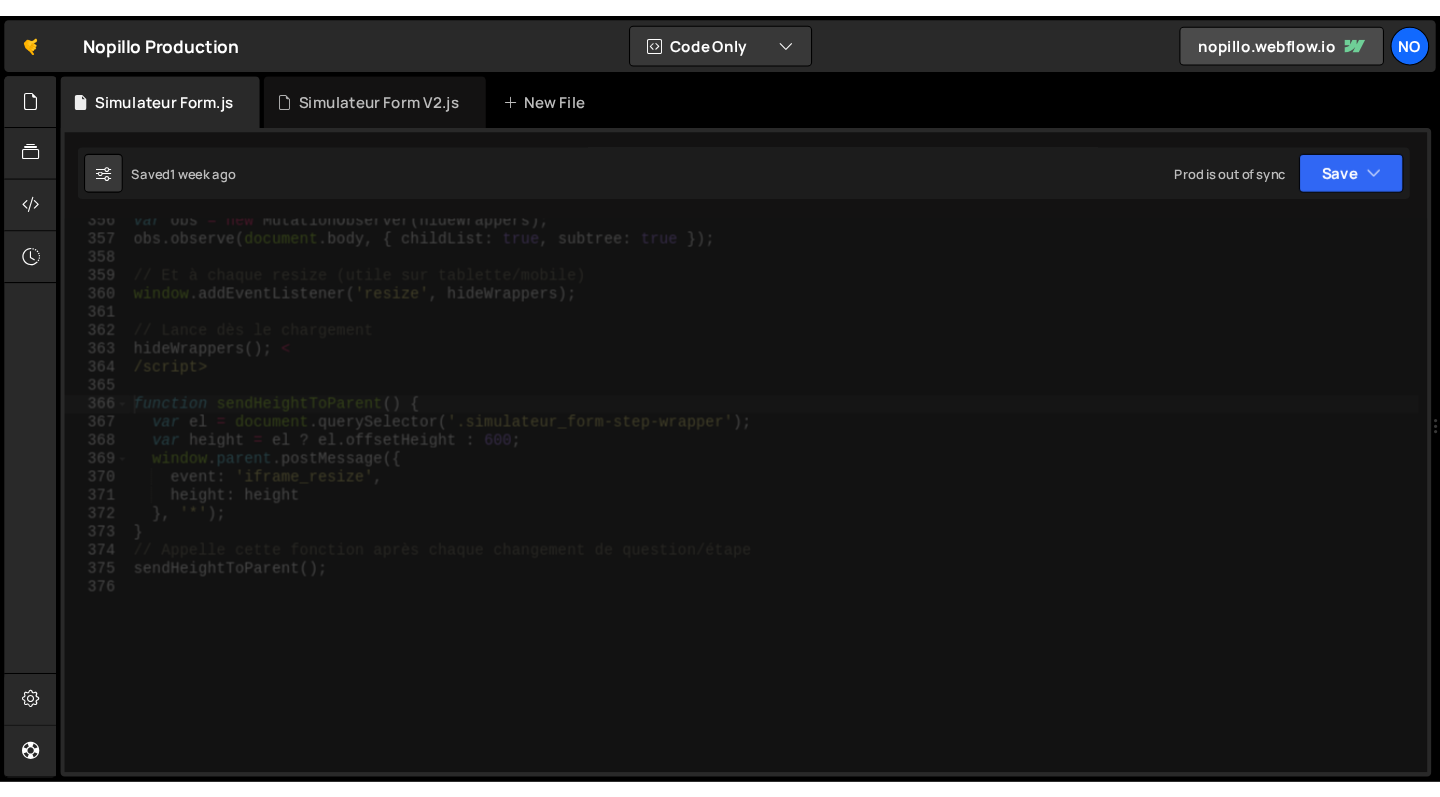 scroll, scrollTop: 6058, scrollLeft: 0, axis: vertical 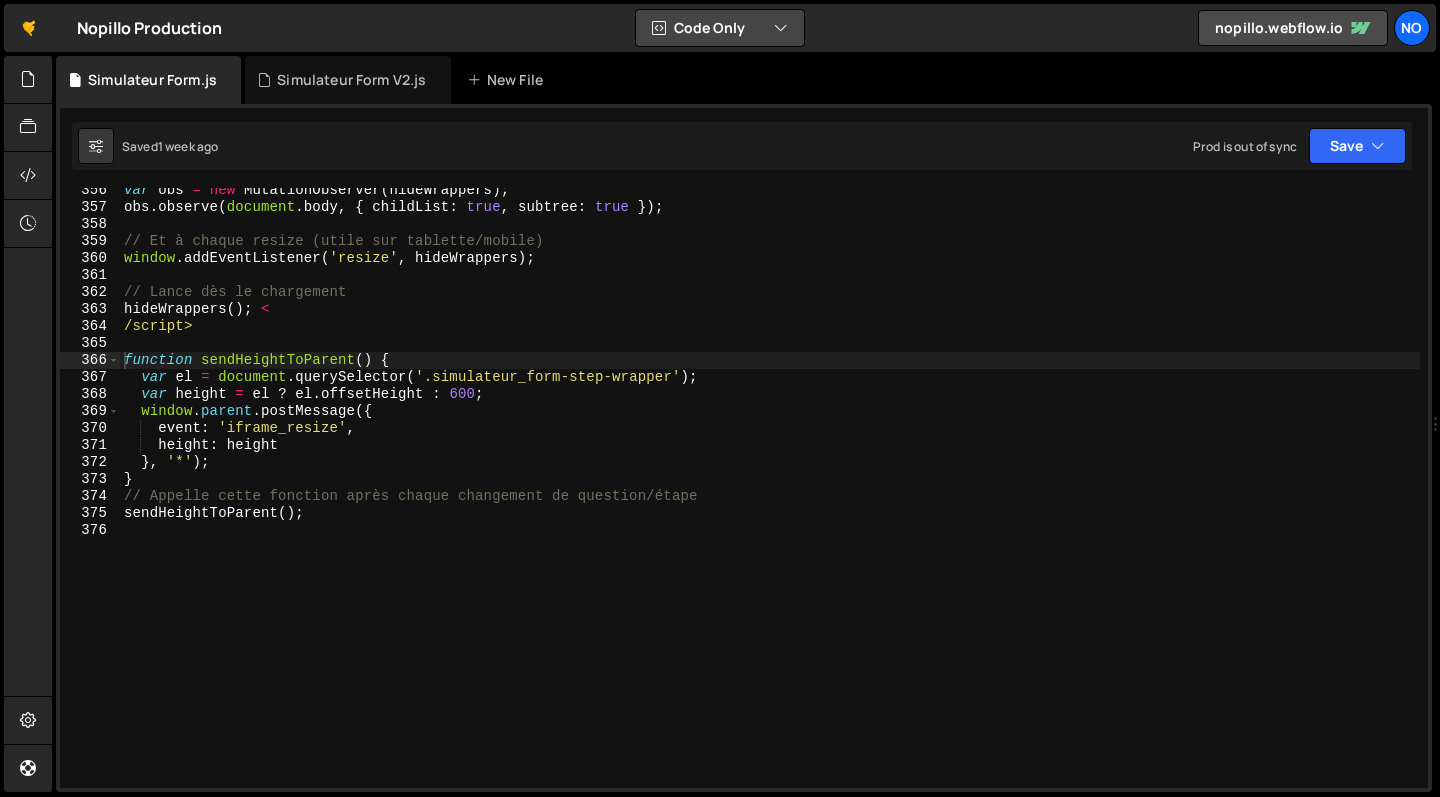 click on "Code Only" at bounding box center (720, 28) 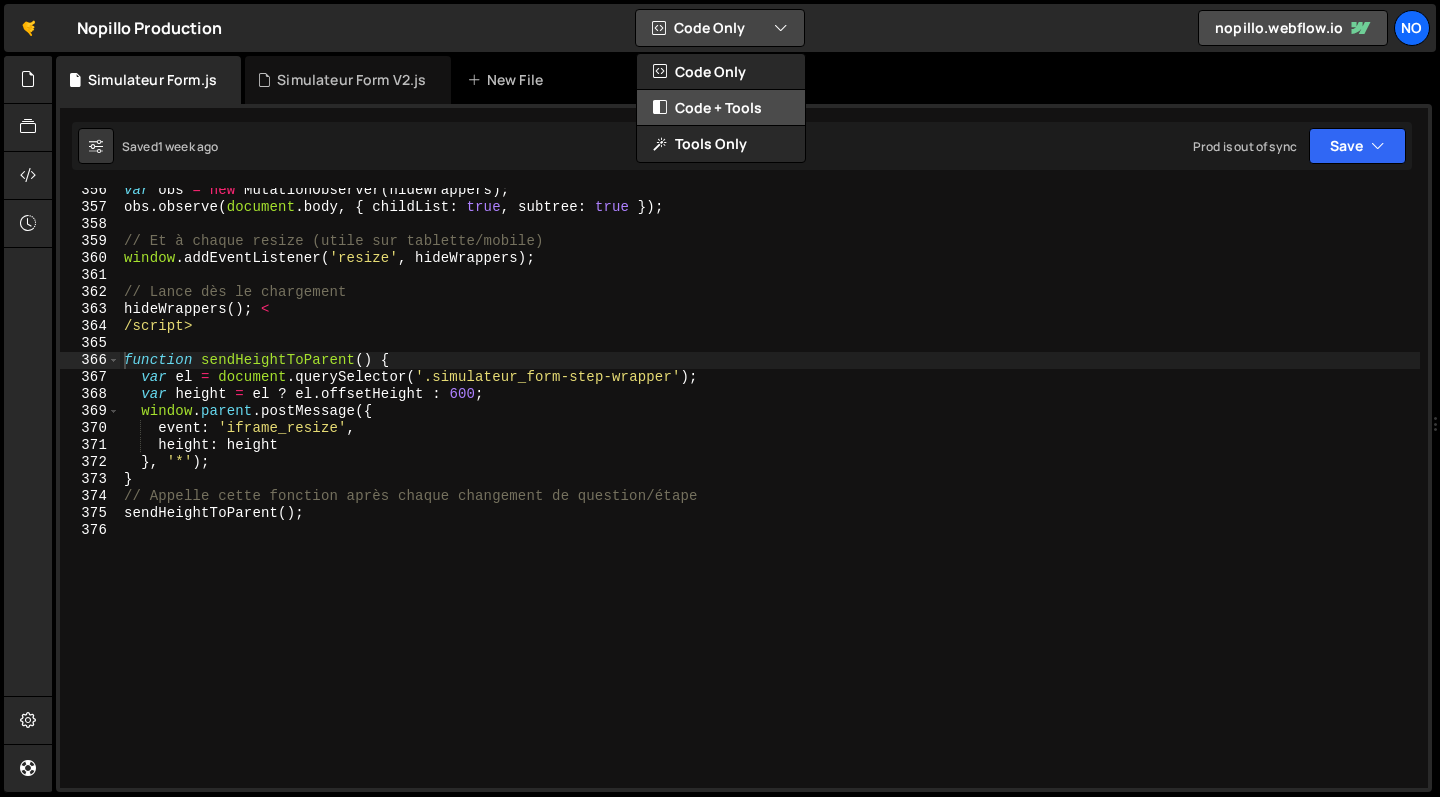 click on "Code + Tools" at bounding box center (721, 108) 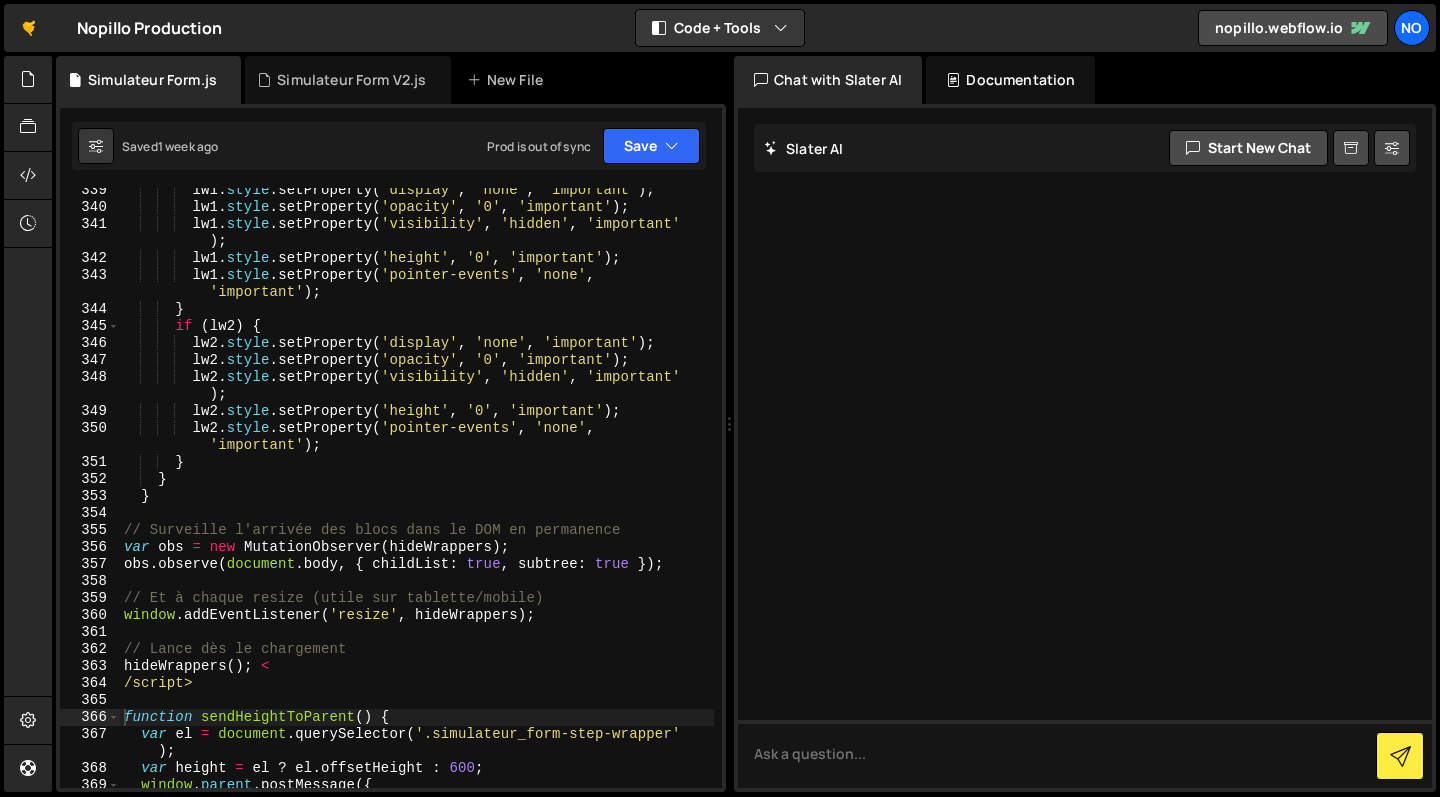 scroll, scrollTop: 7231, scrollLeft: 0, axis: vertical 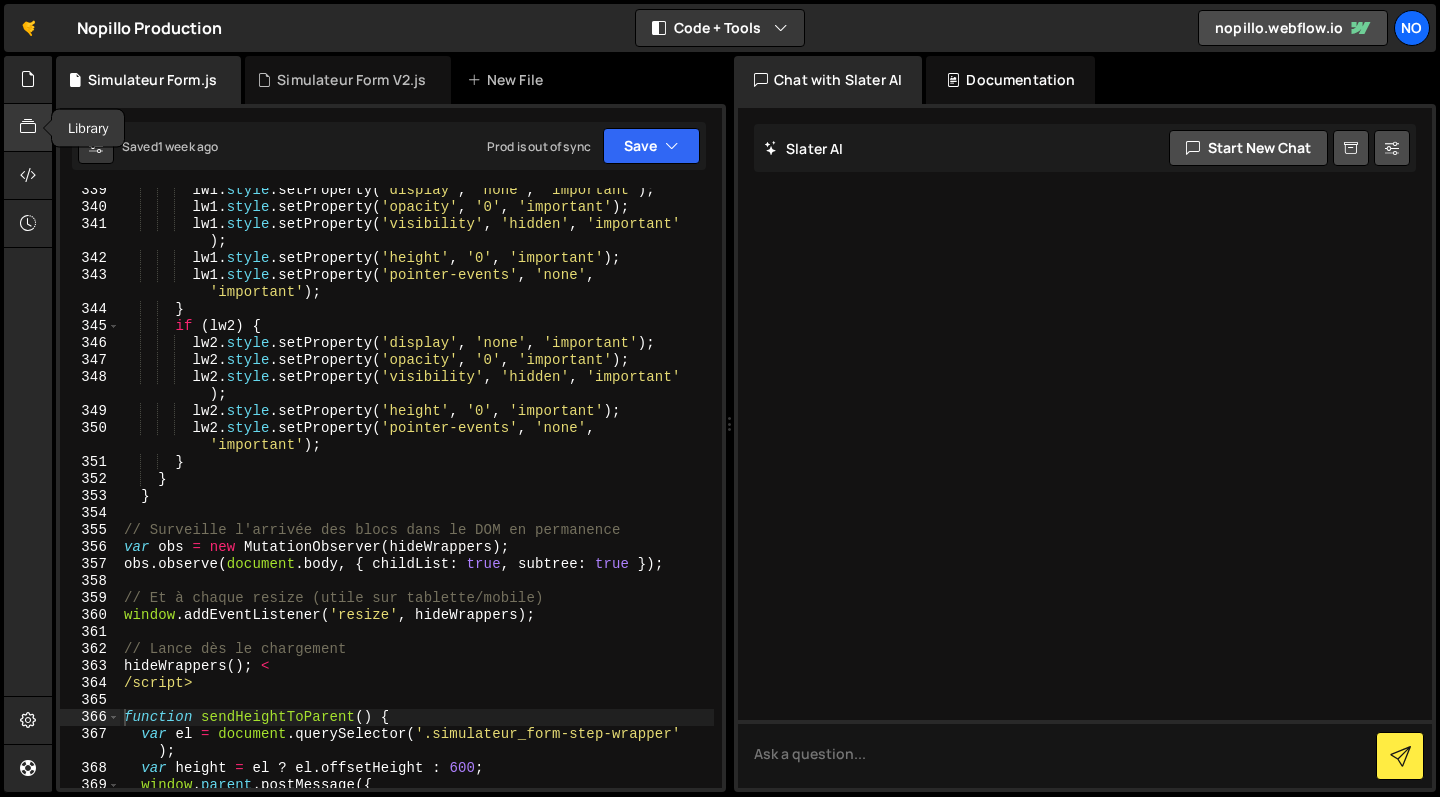 click at bounding box center (28, 127) 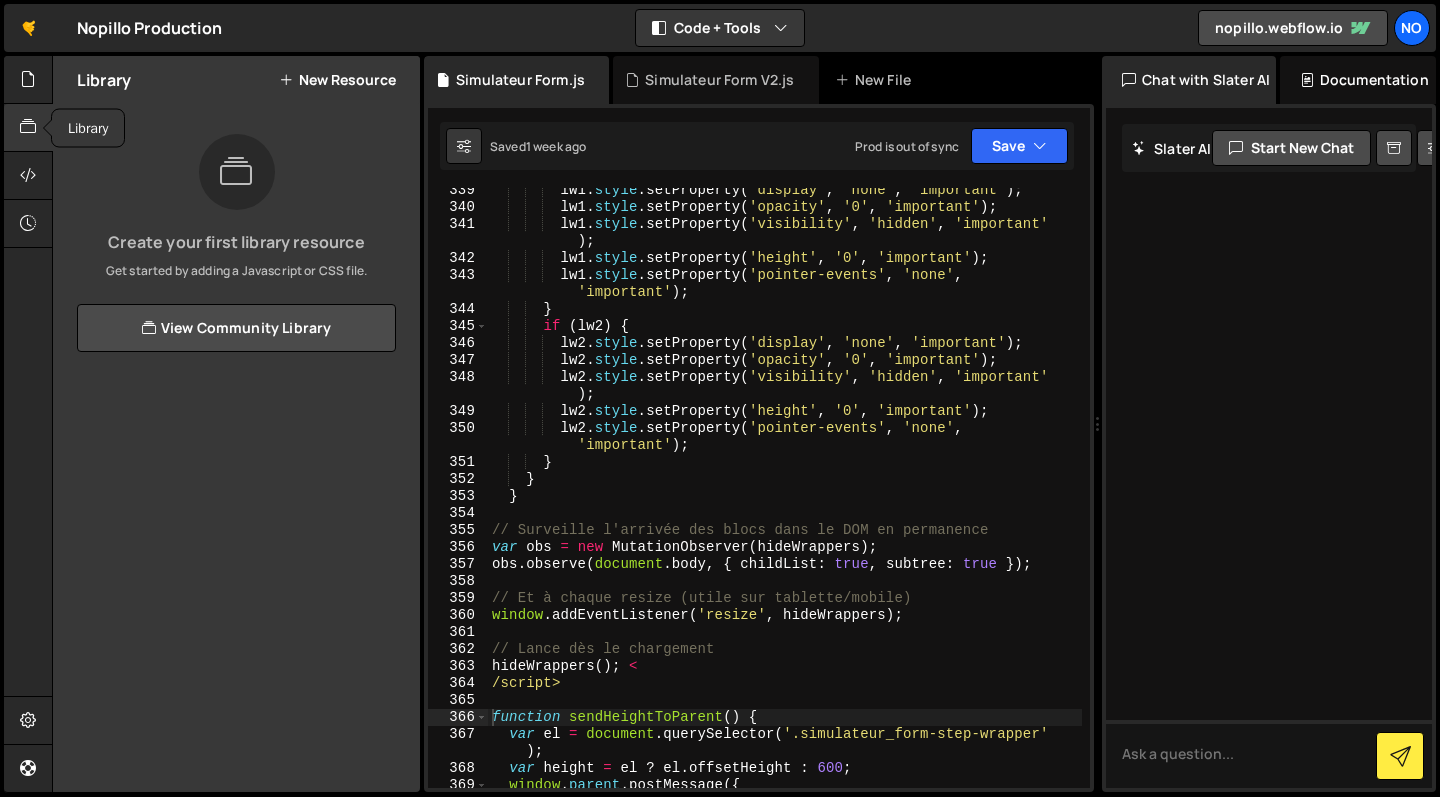 click at bounding box center [28, 127] 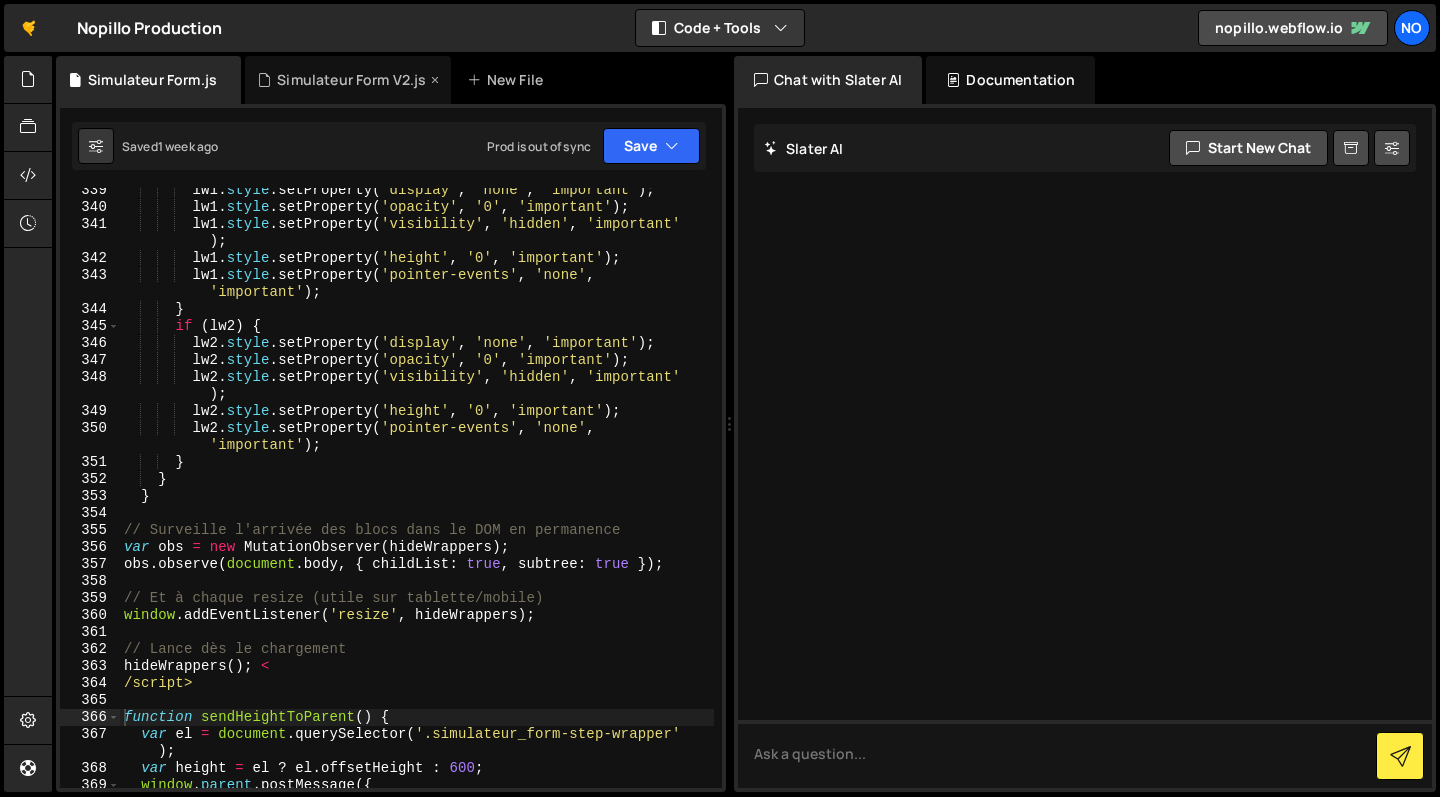click on "Simulateur Form V2.js" at bounding box center [351, 80] 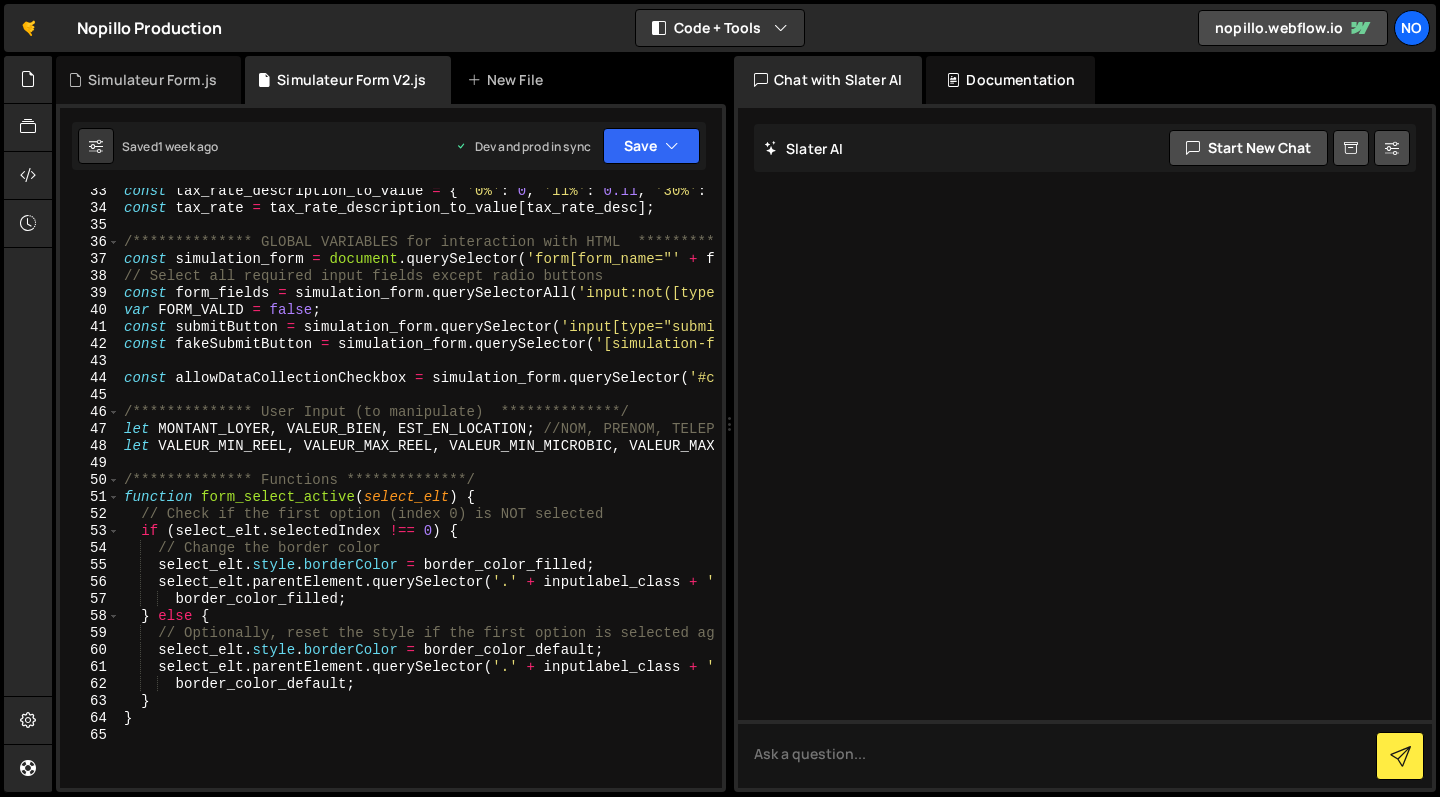 scroll, scrollTop: 0, scrollLeft: 0, axis: both 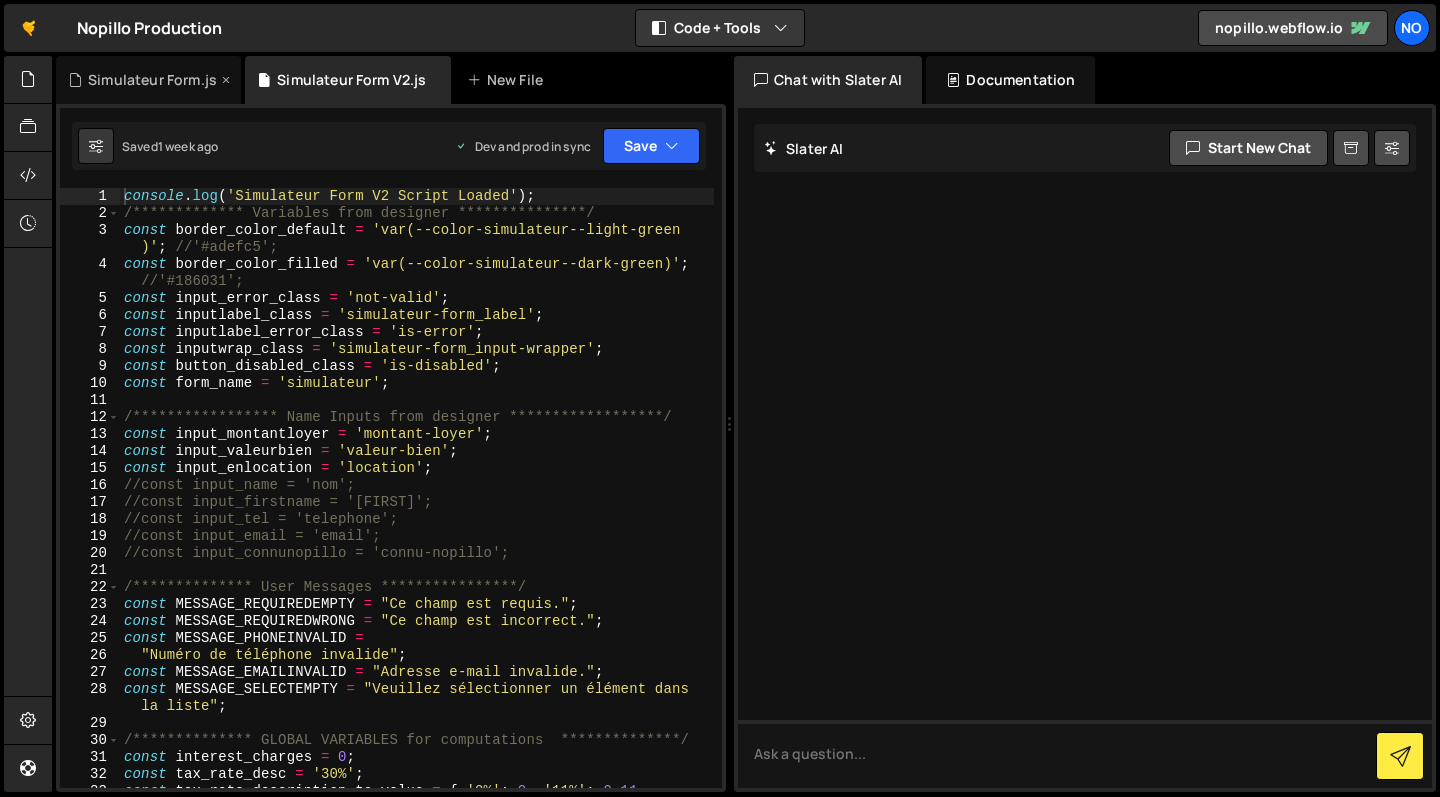click on "Simulateur Form.js" at bounding box center [152, 80] 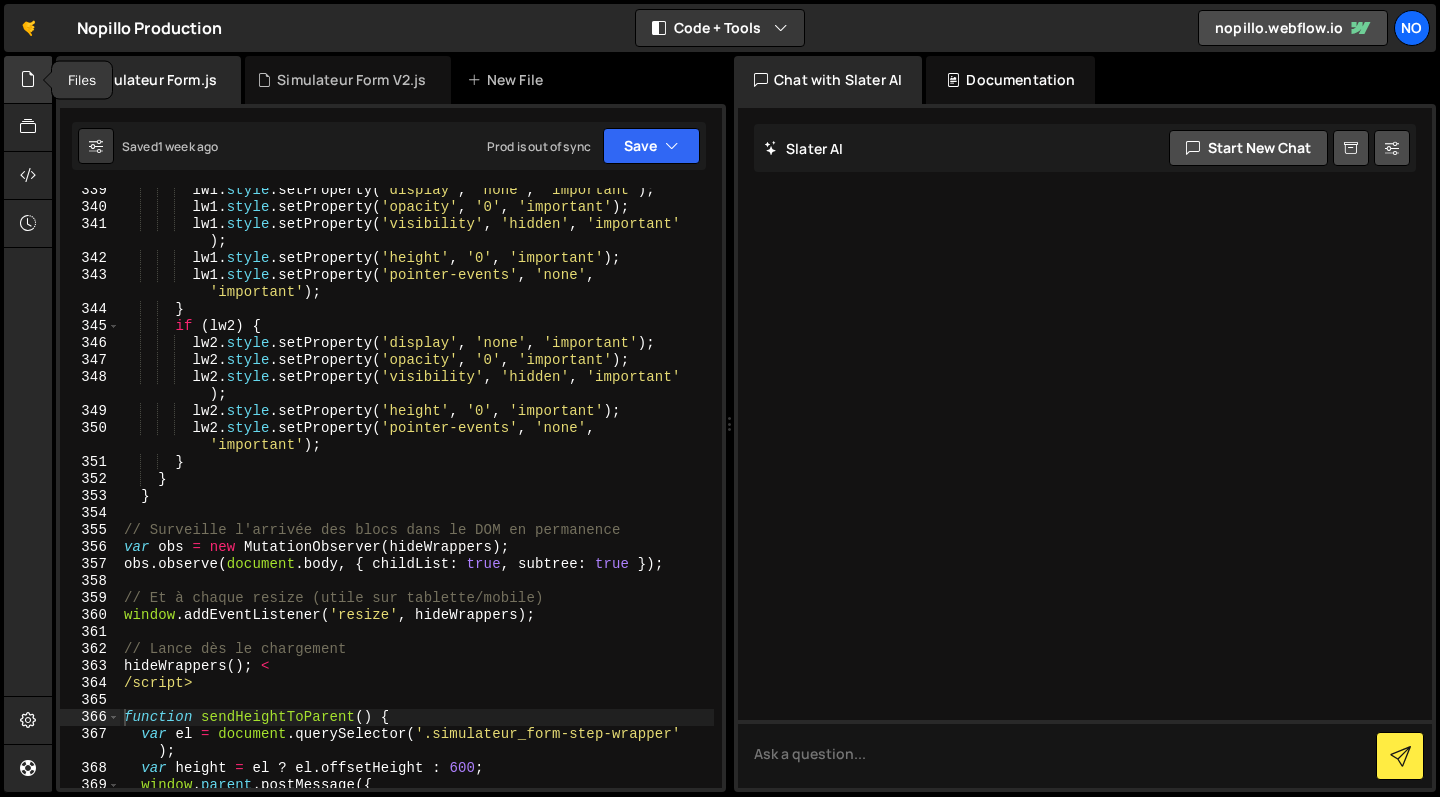 click at bounding box center (28, 79) 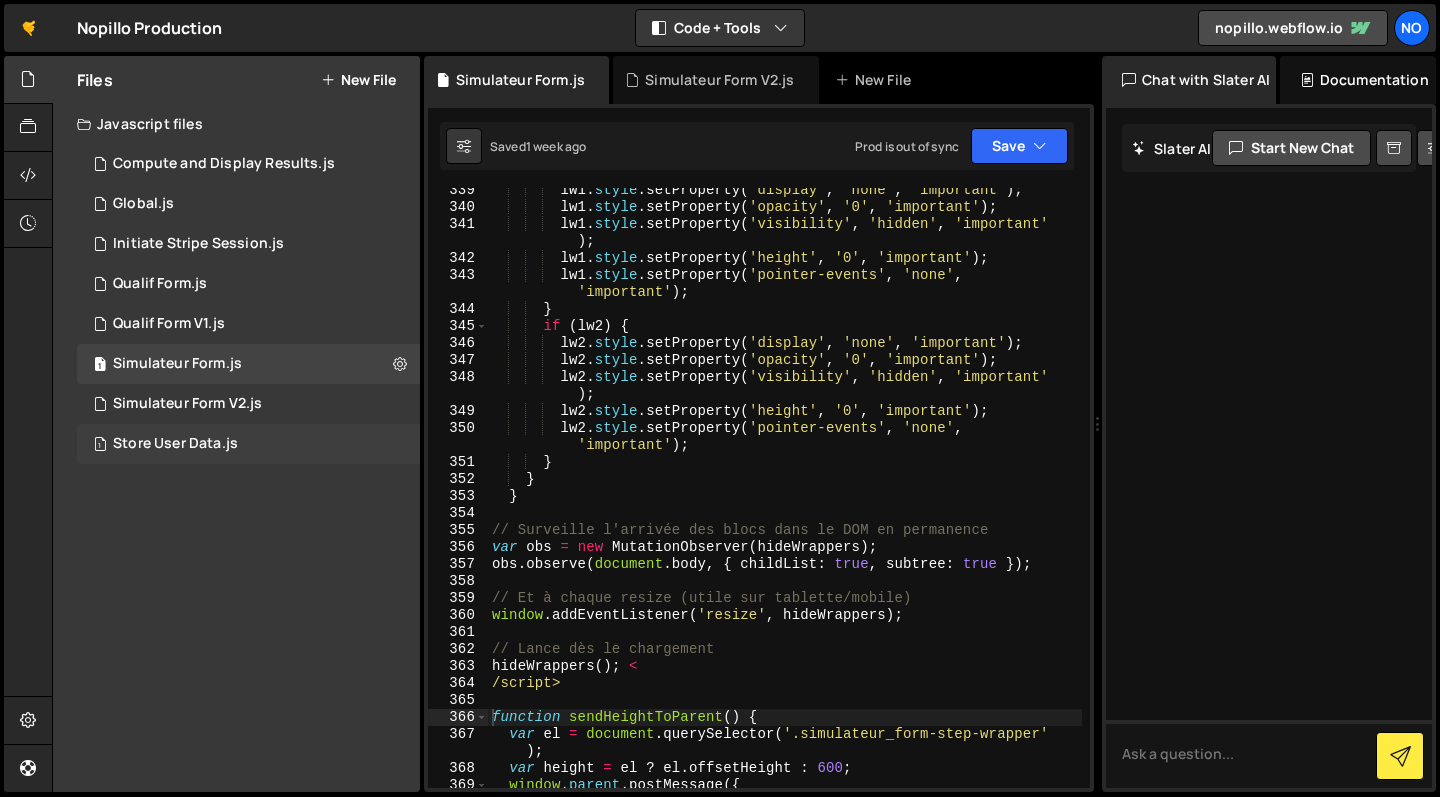 click on "1
Store User Data.js
0" at bounding box center [248, 444] 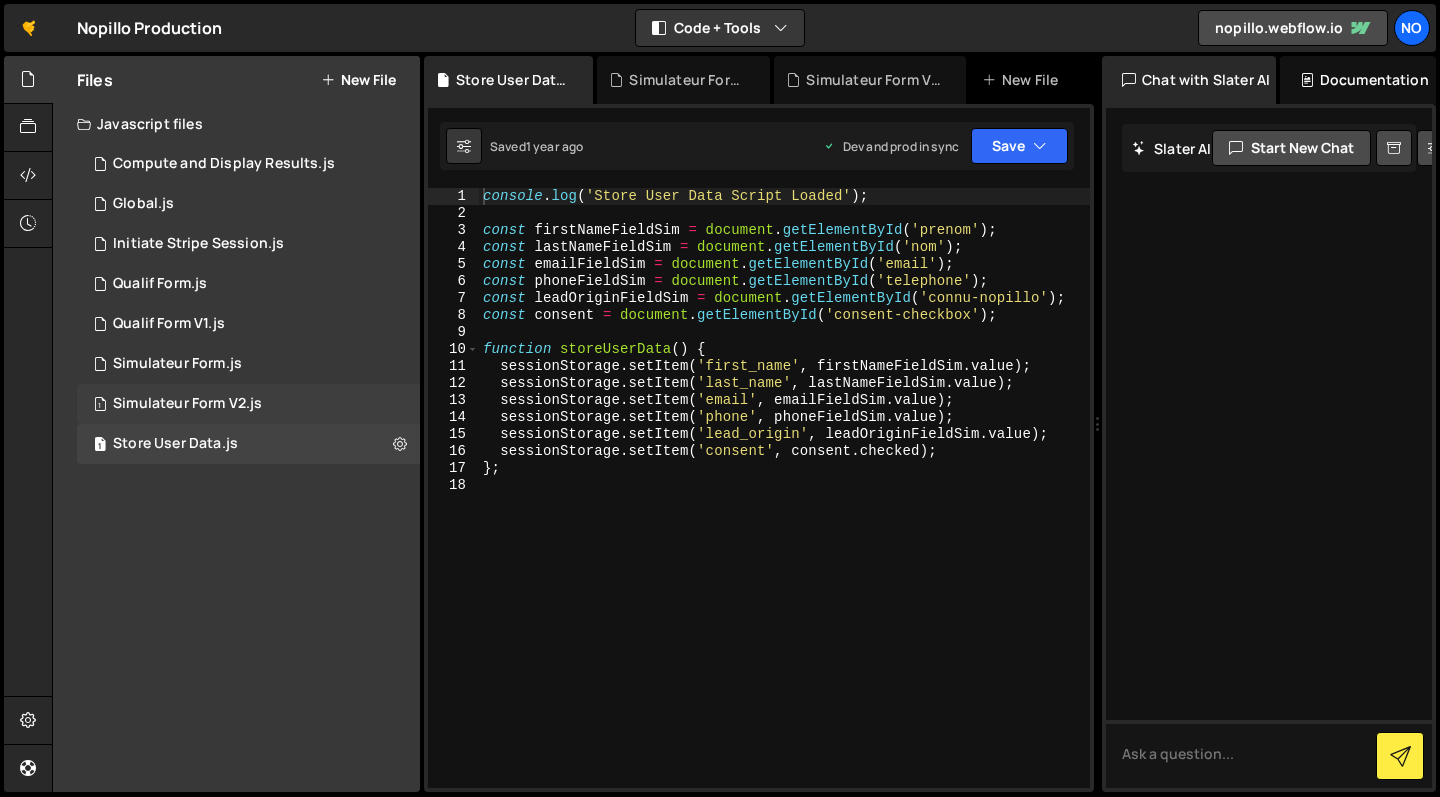 click on "Simulateur Form V2.js" at bounding box center [187, 404] 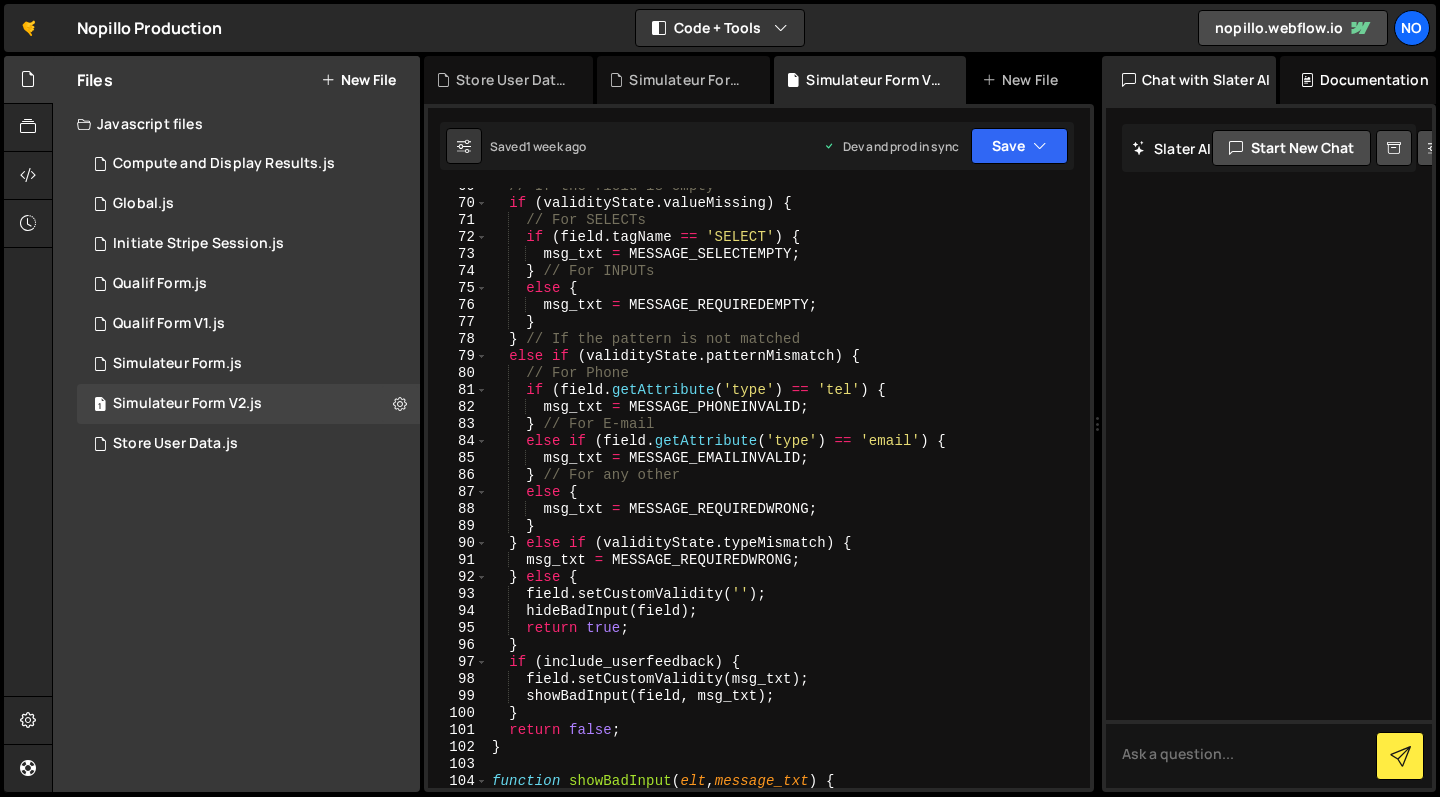 scroll, scrollTop: 1421, scrollLeft: 0, axis: vertical 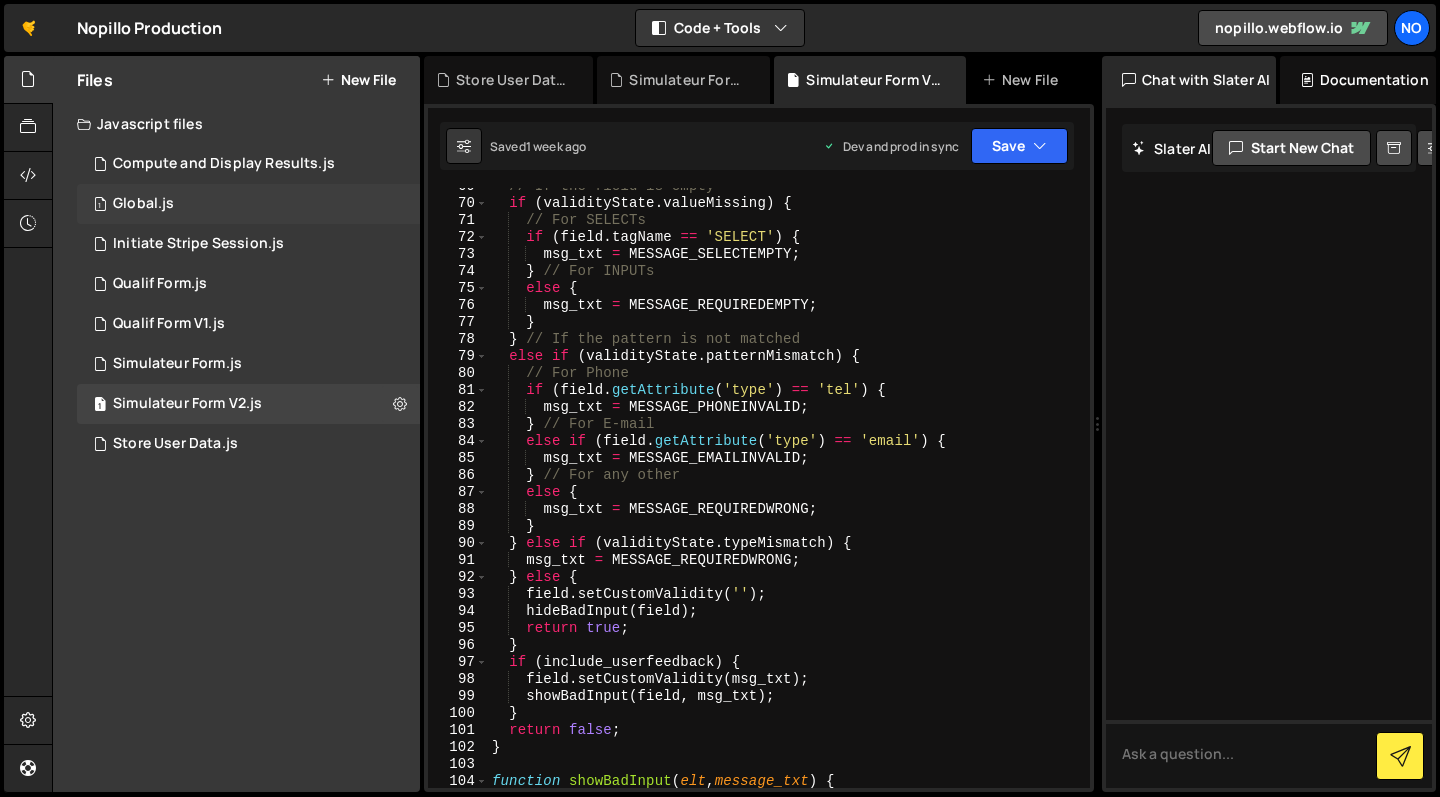 click on "1
Global.js
0" at bounding box center (248, 204) 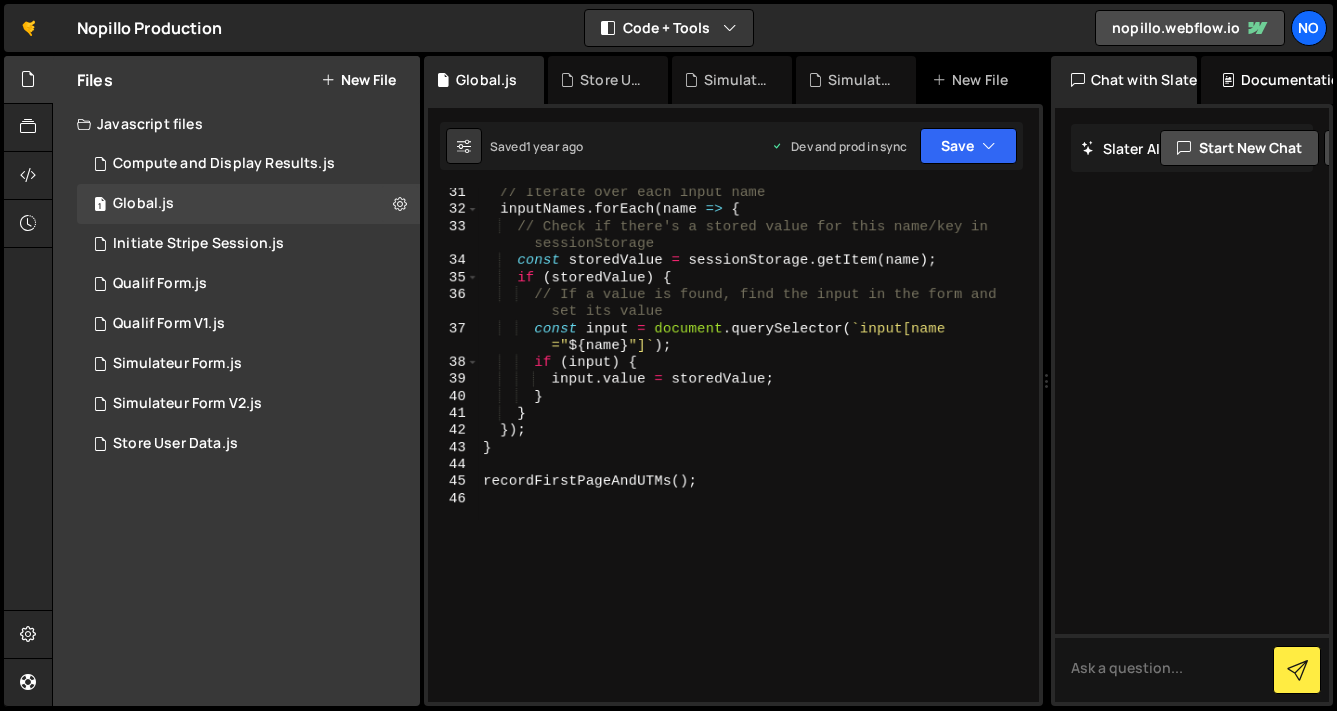 scroll, scrollTop: 669, scrollLeft: 0, axis: vertical 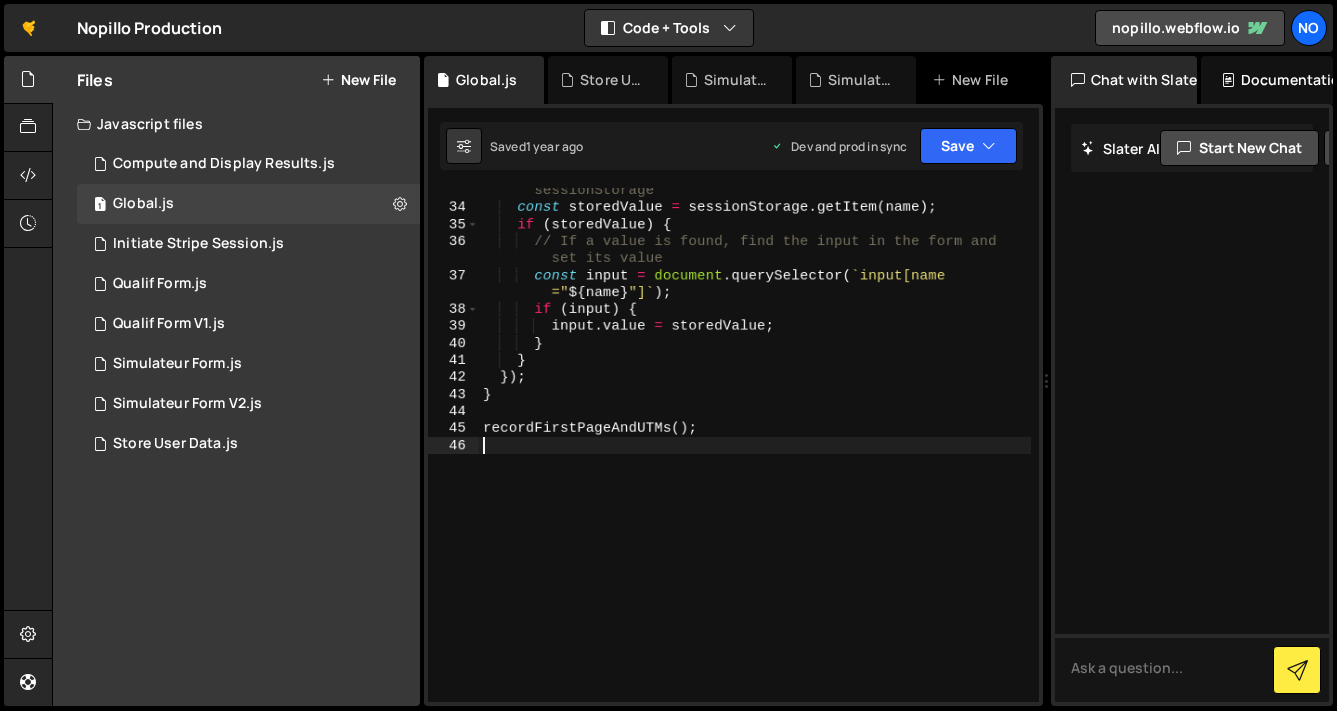 click on "// Check if there's a stored value for this name/key in sessionStorage const storedValue = sessionStorage.getItem(name); if (storedValue) { // If a value is found, find the input in the form and set its value const input = document.querySelector(` input[name =" ${ name }"] `); if (input) { input.value = storedValue; } } }); } recordFirstPageAndUTMs();" at bounding box center [755, 447] 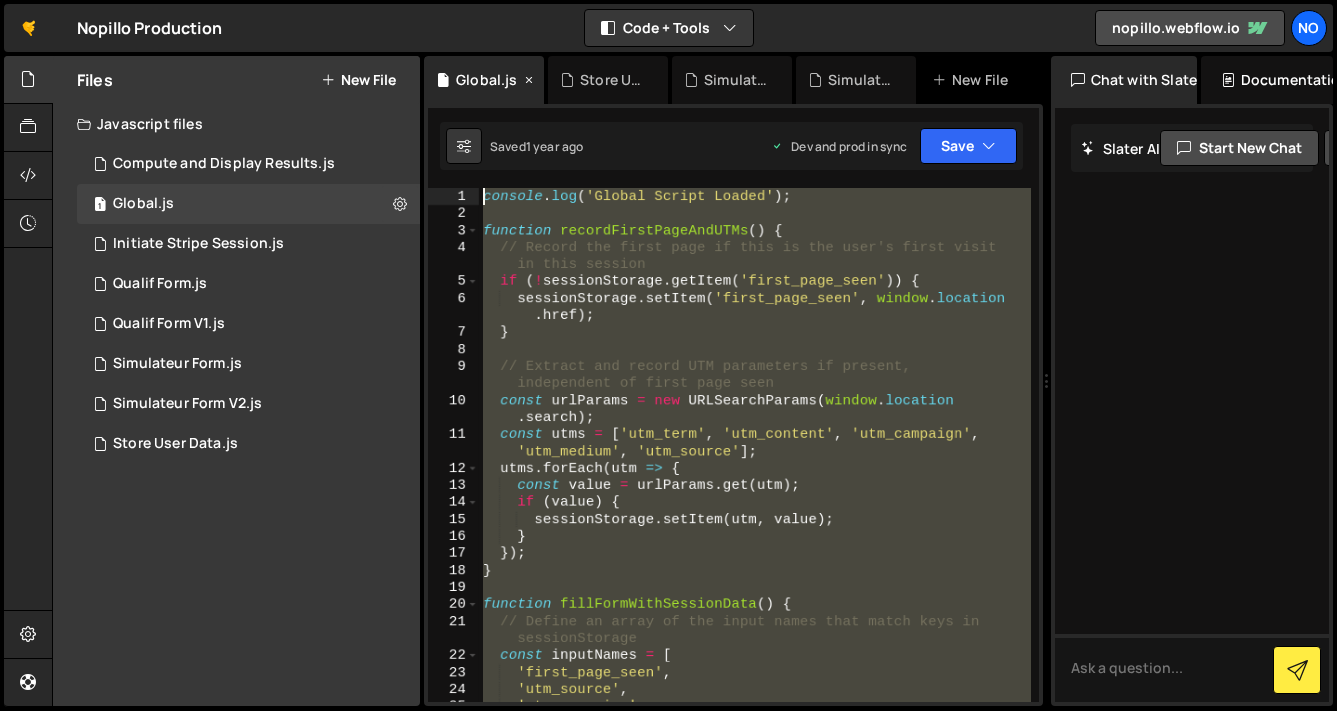 scroll, scrollTop: 0, scrollLeft: 0, axis: both 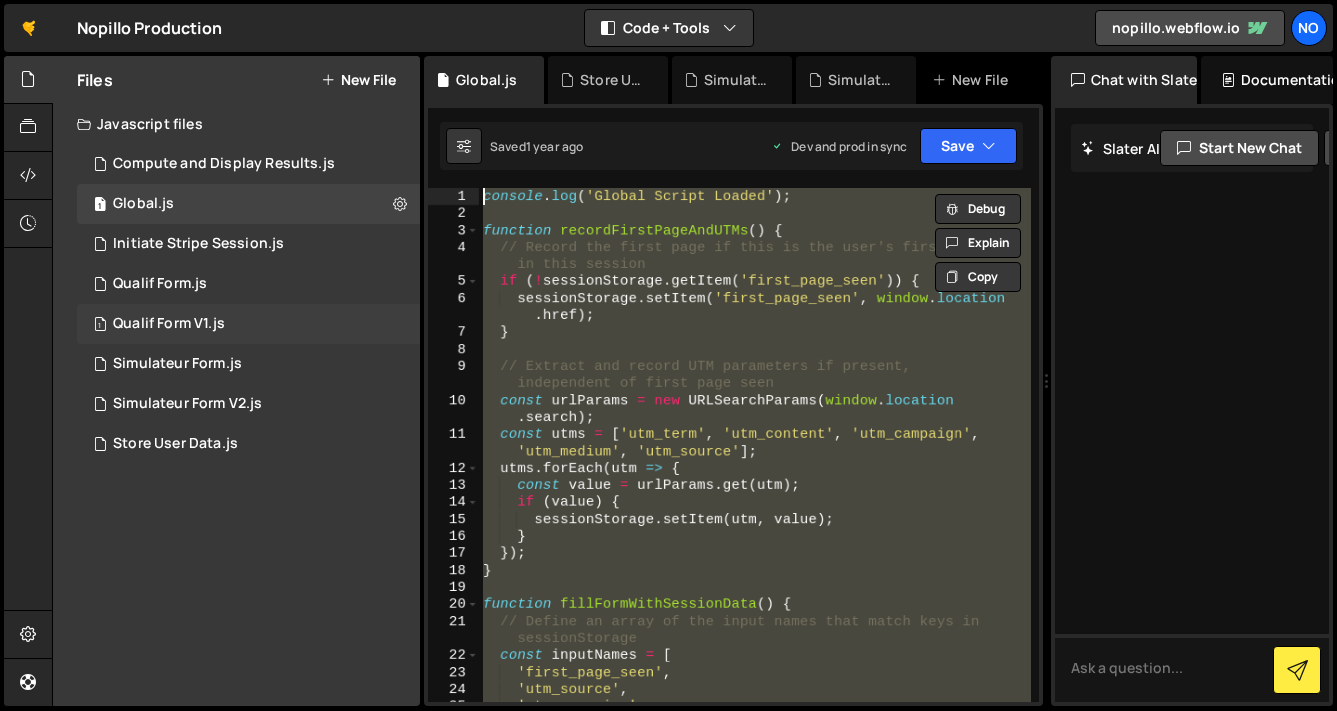 click on "1
Qualif Form V1.js
0" at bounding box center [248, 324] 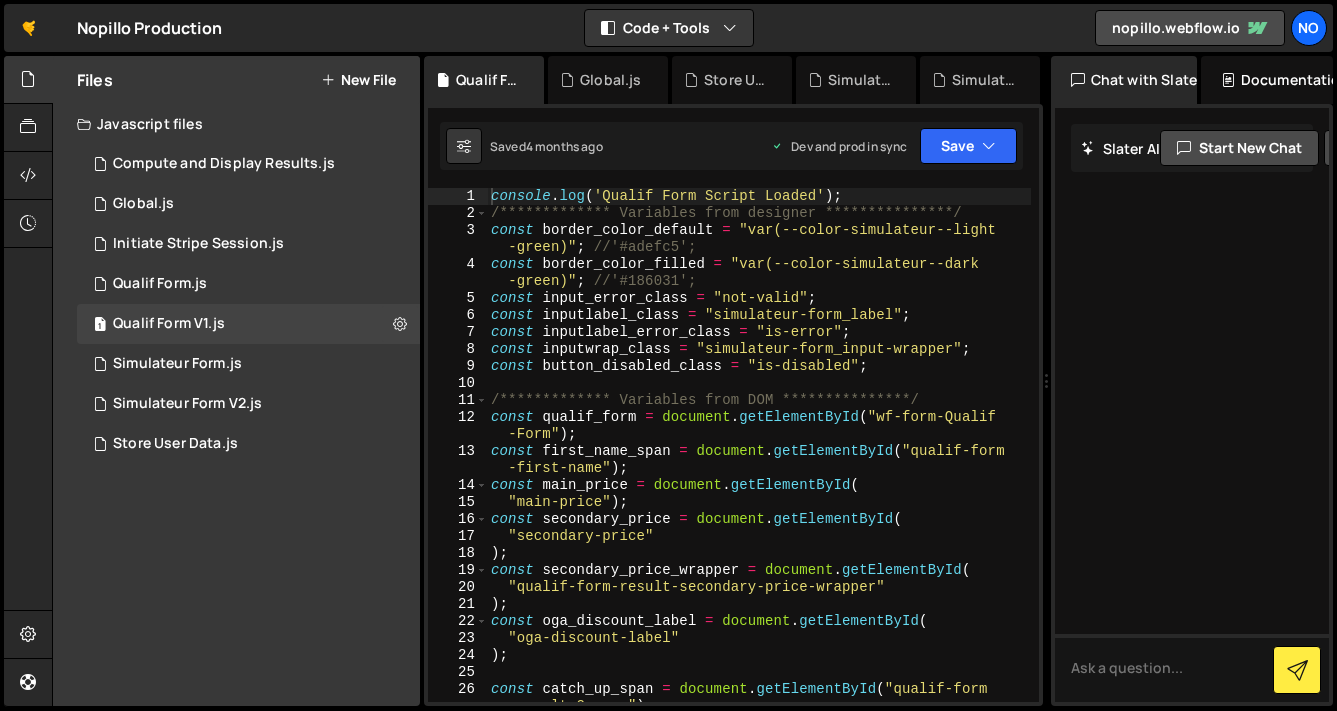 scroll, scrollTop: 0, scrollLeft: 0, axis: both 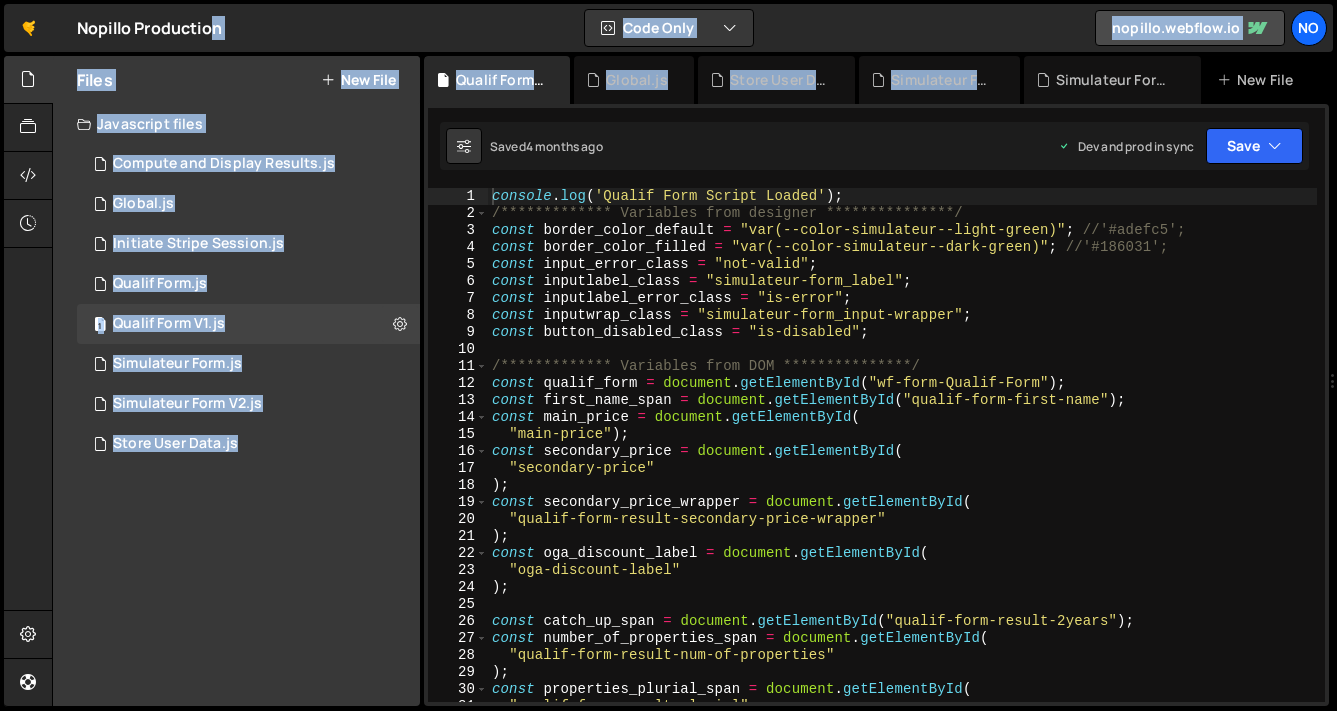 drag, startPoint x: 1045, startPoint y: 68, endPoint x: 1434, endPoint y: 99, distance: 390.23328 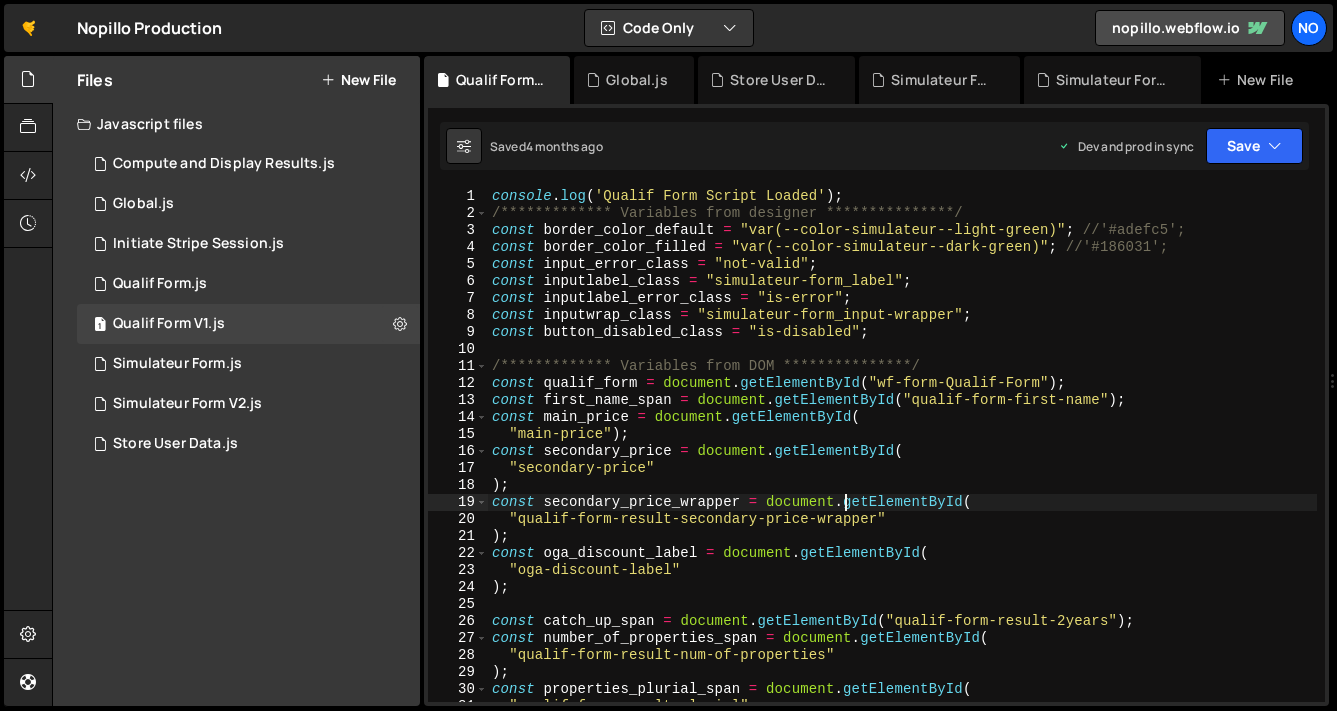 click on "**********" at bounding box center (902, 462) 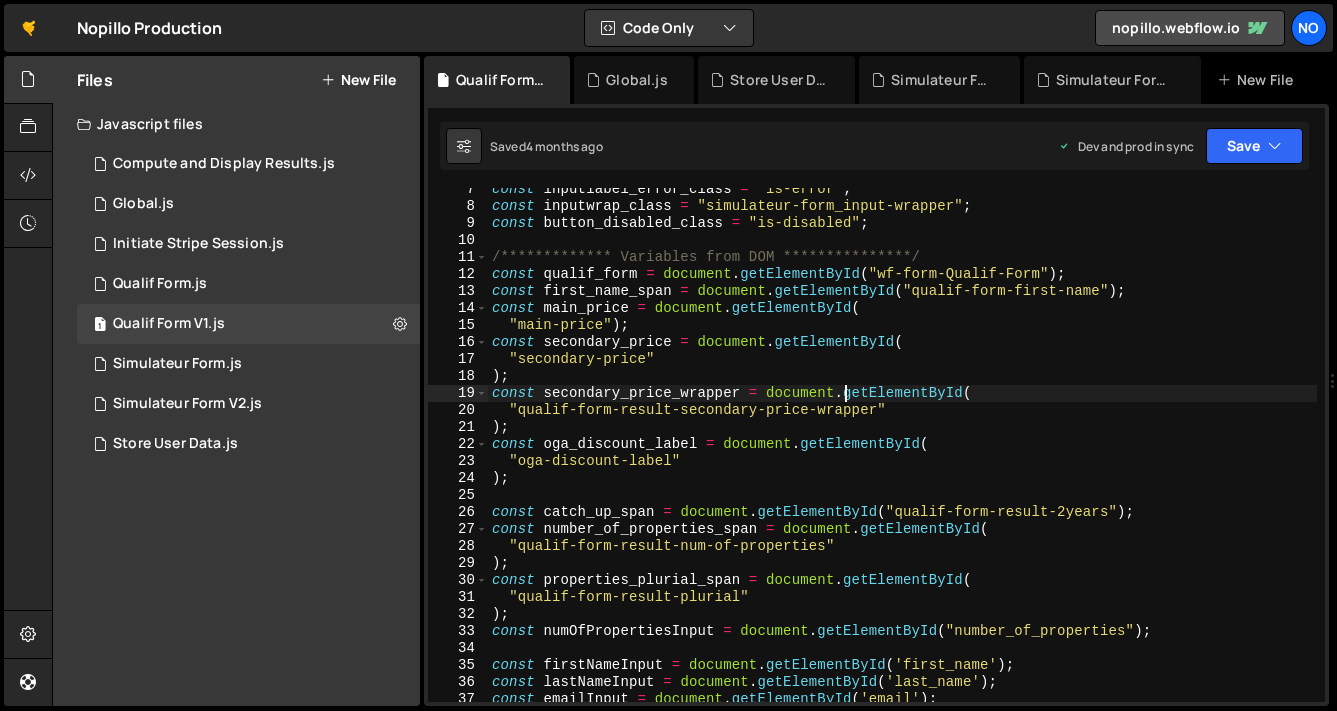 scroll, scrollTop: 131, scrollLeft: 0, axis: vertical 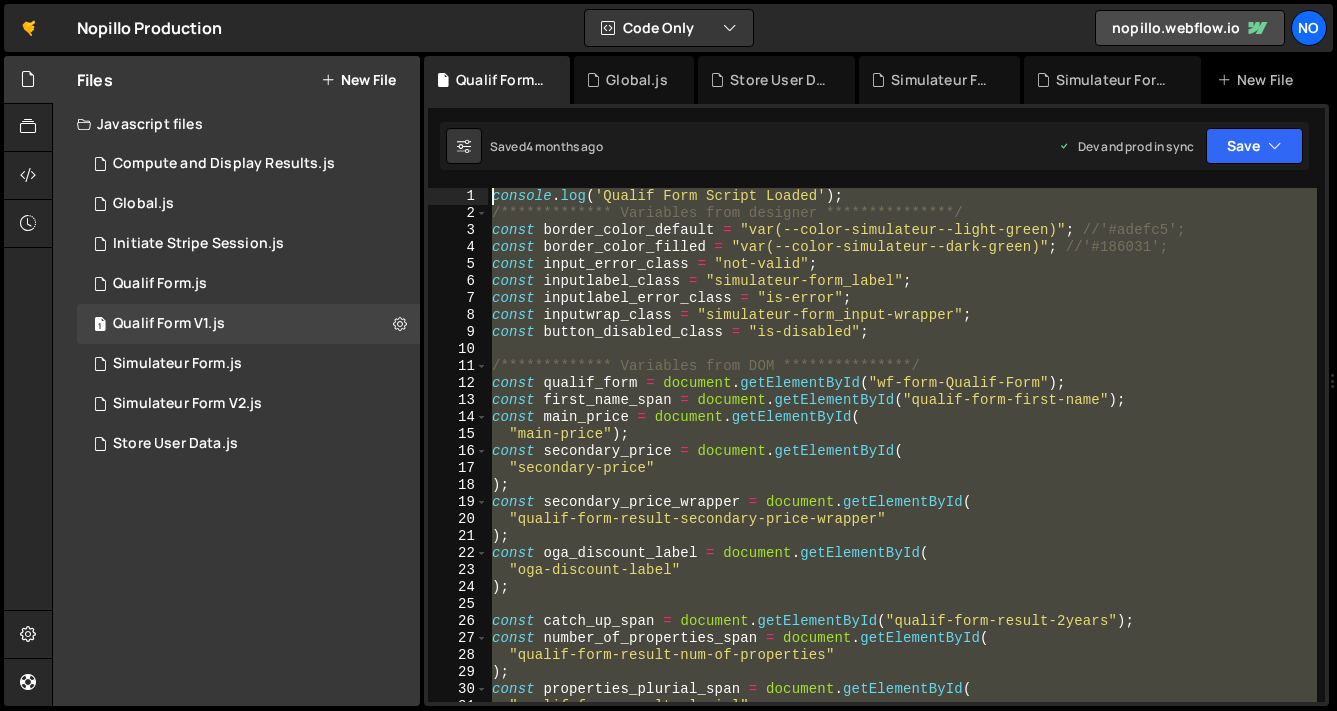 drag, startPoint x: 595, startPoint y: 441, endPoint x: 559, endPoint y: -72, distance: 514.2616 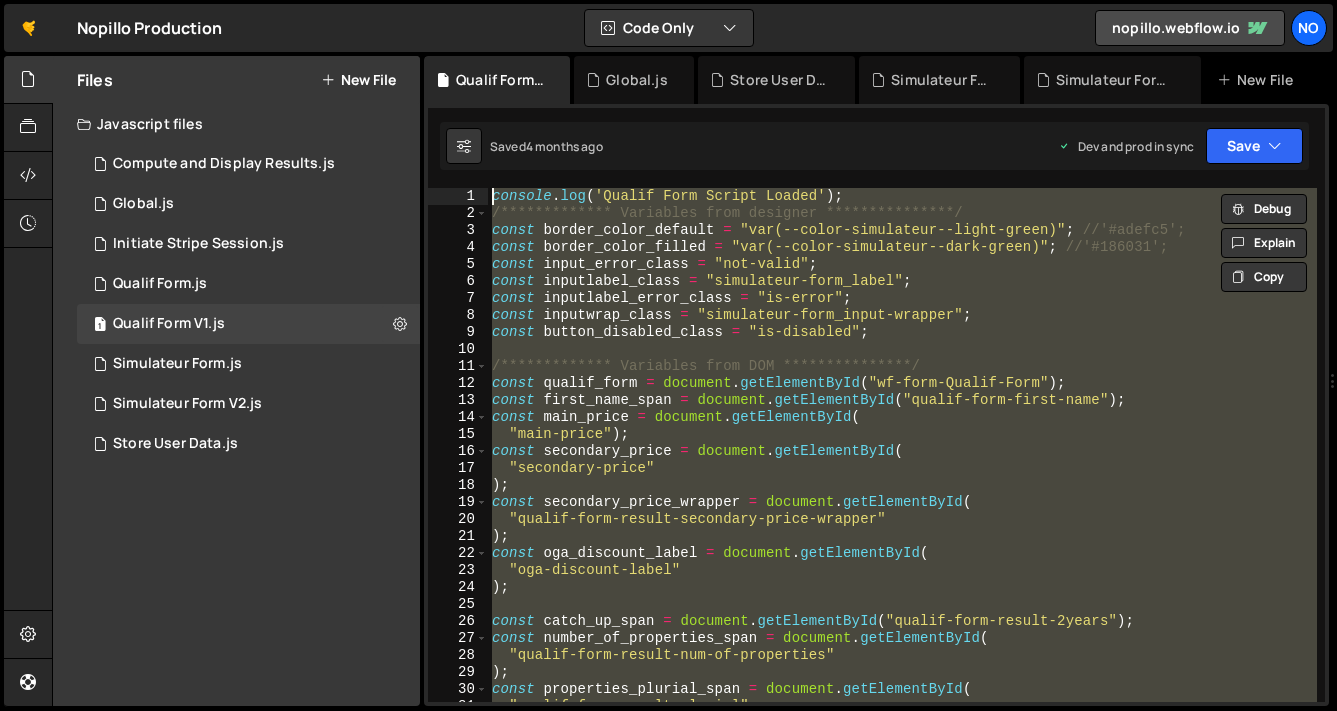 click on "**********" at bounding box center [902, 445] 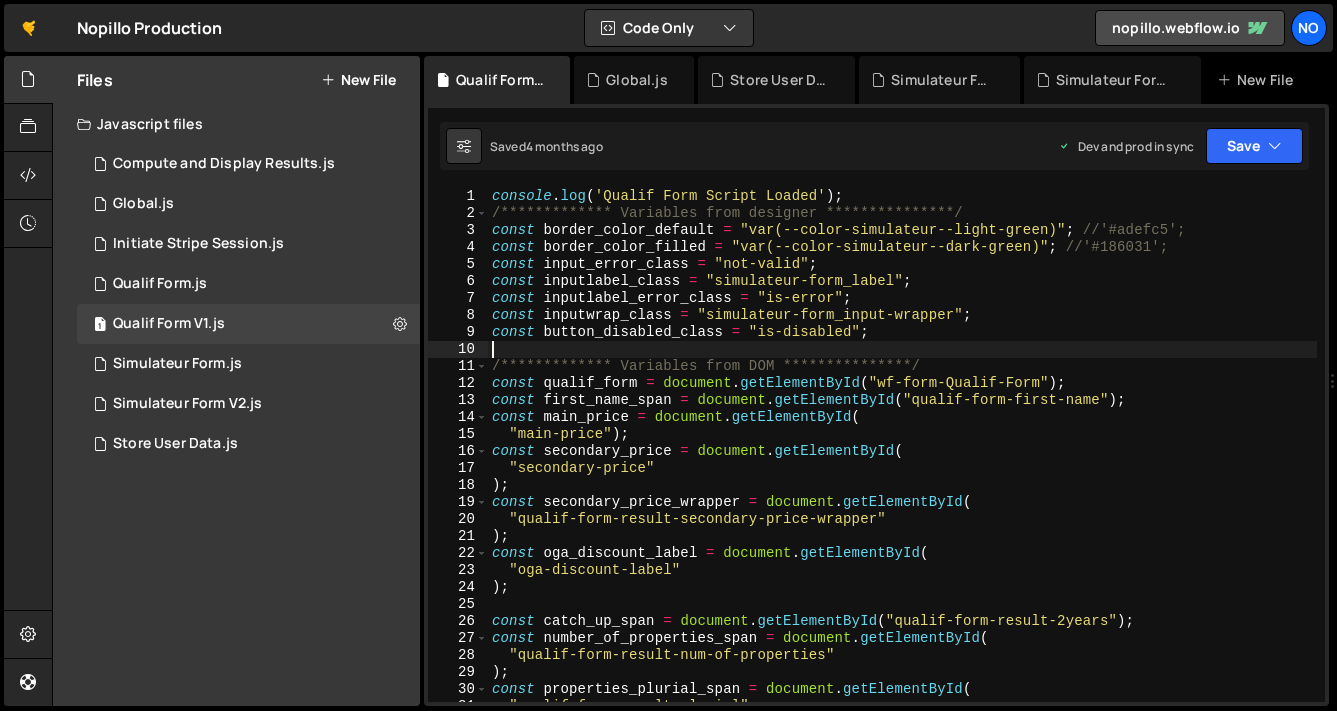 click on "**********" at bounding box center [902, 462] 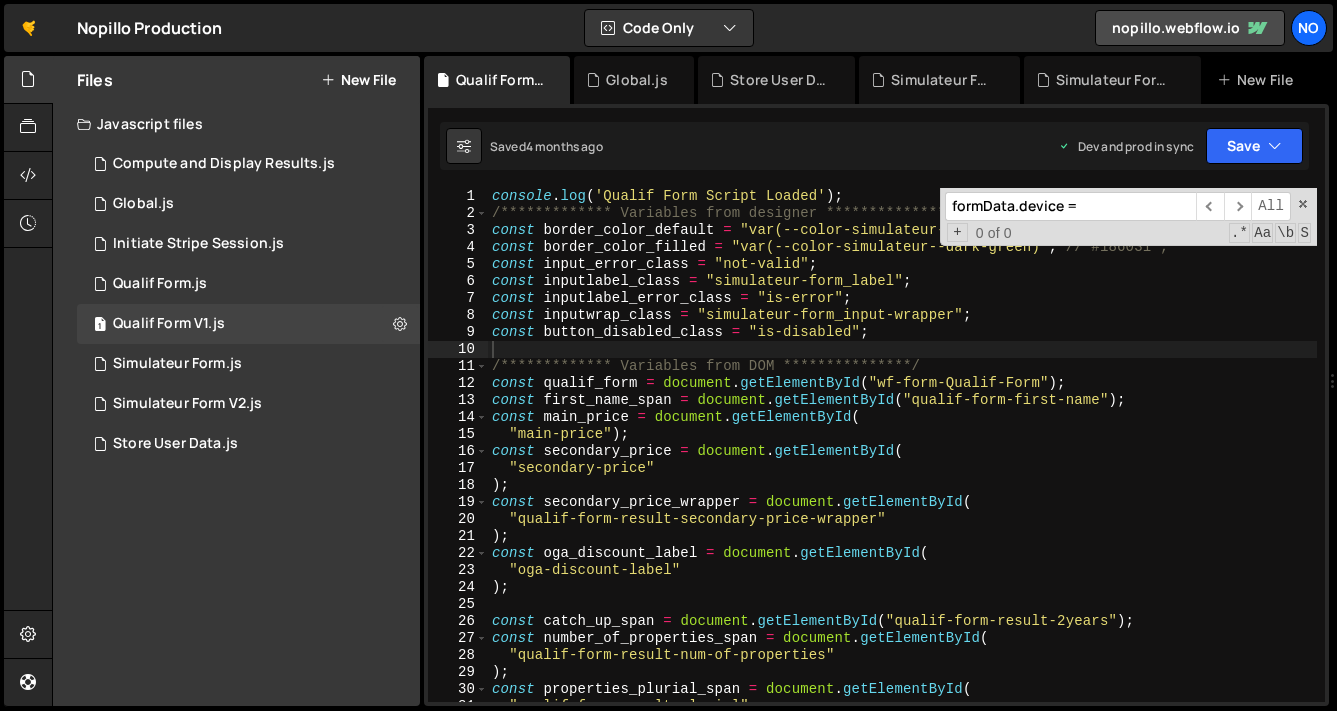 scroll, scrollTop: 10079, scrollLeft: 0, axis: vertical 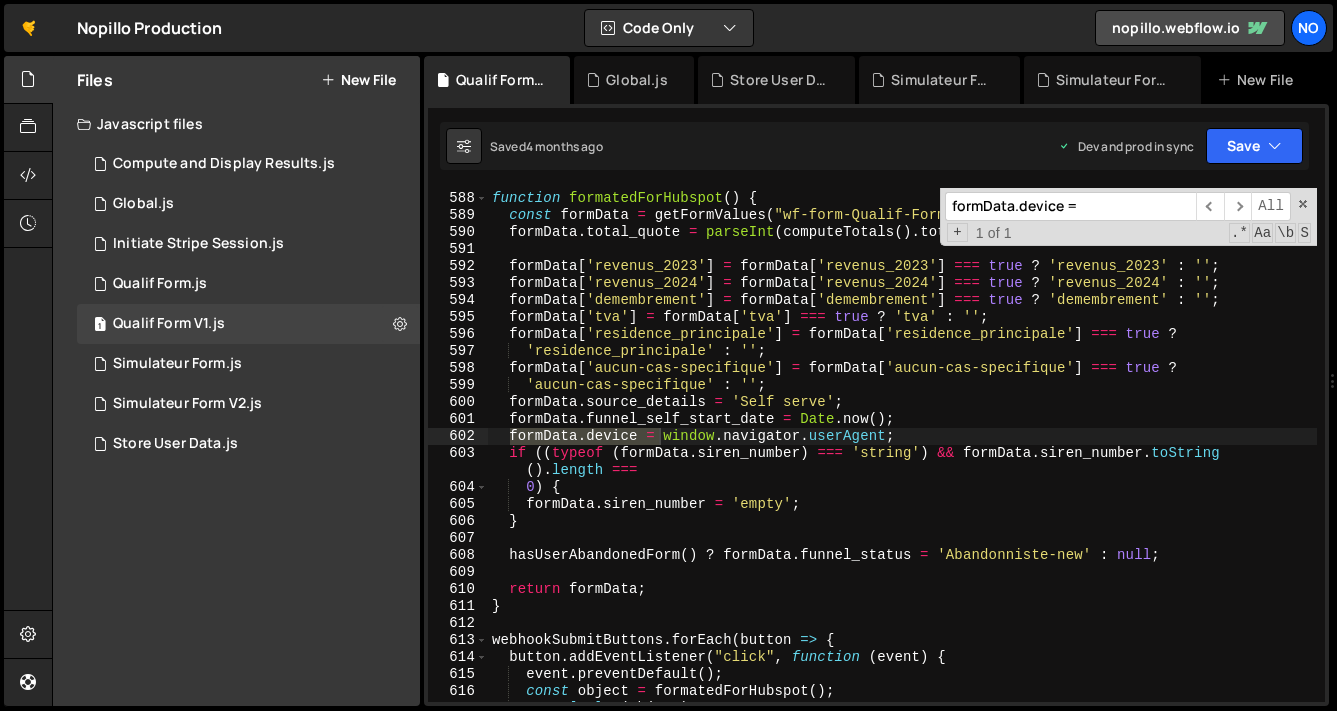 click on "formData.device =" at bounding box center [1070, 206] 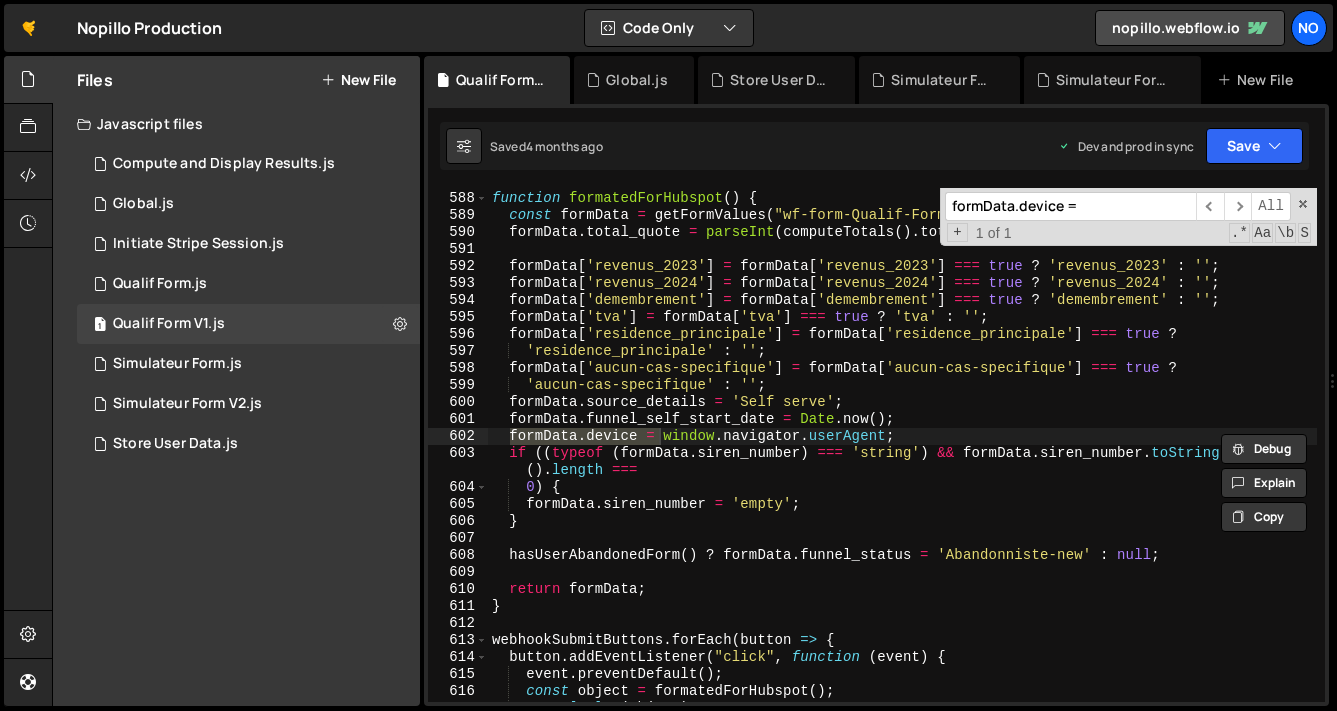 click on "formData.device =" at bounding box center (1070, 206) 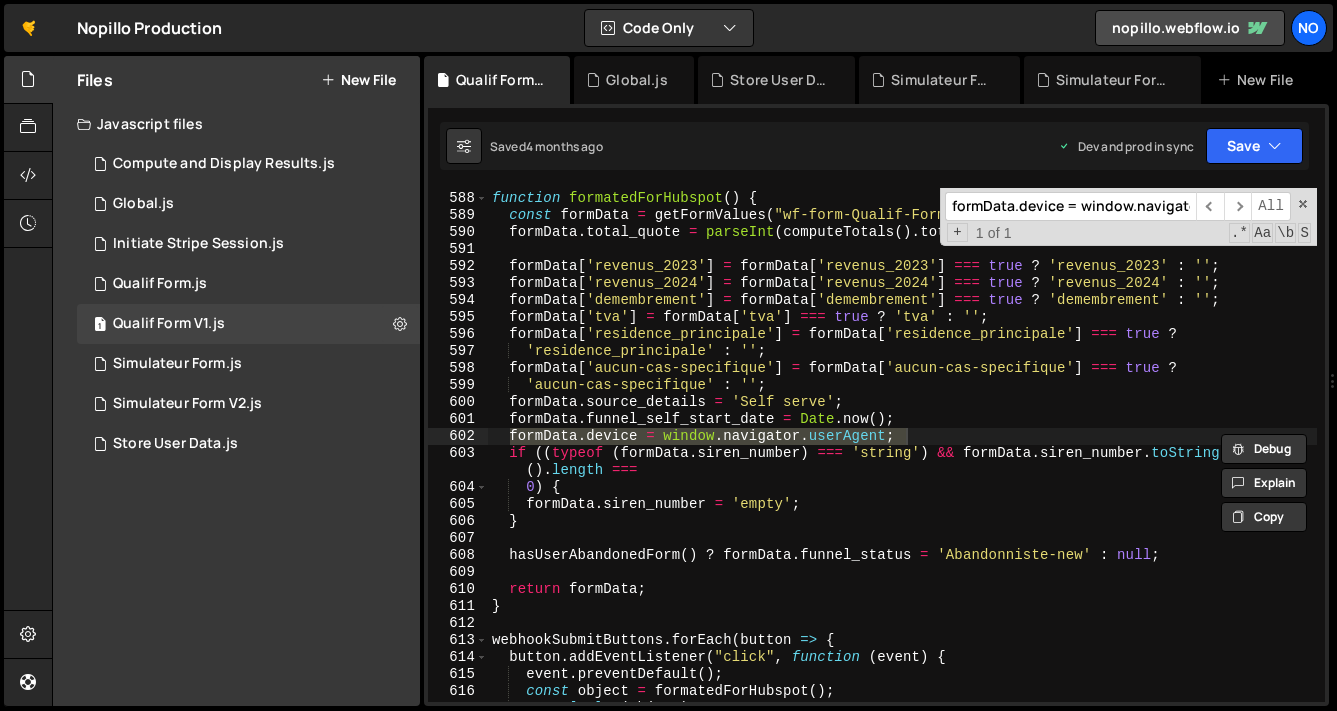 type on "formData.device = window.navigator.userAgent;" 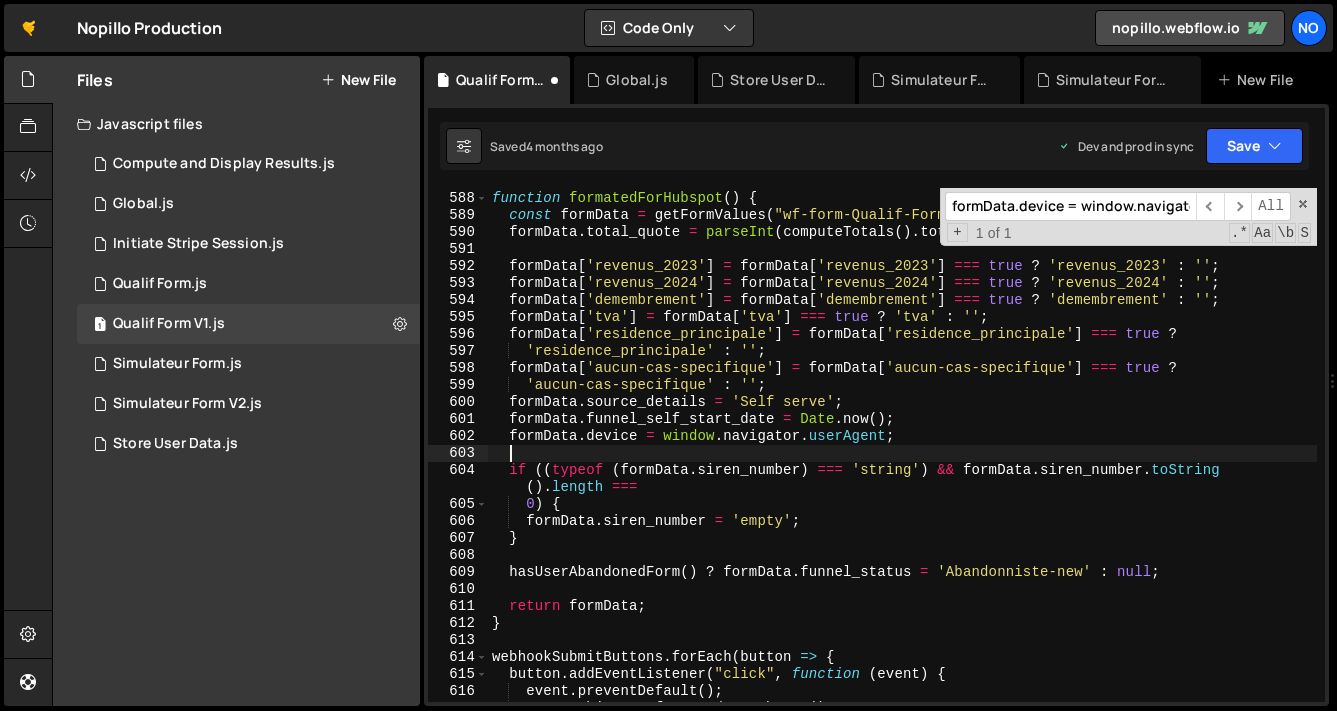 paste on "formData.first_page_seen = sessionStorage.getItem('first_page_seen') || '';" 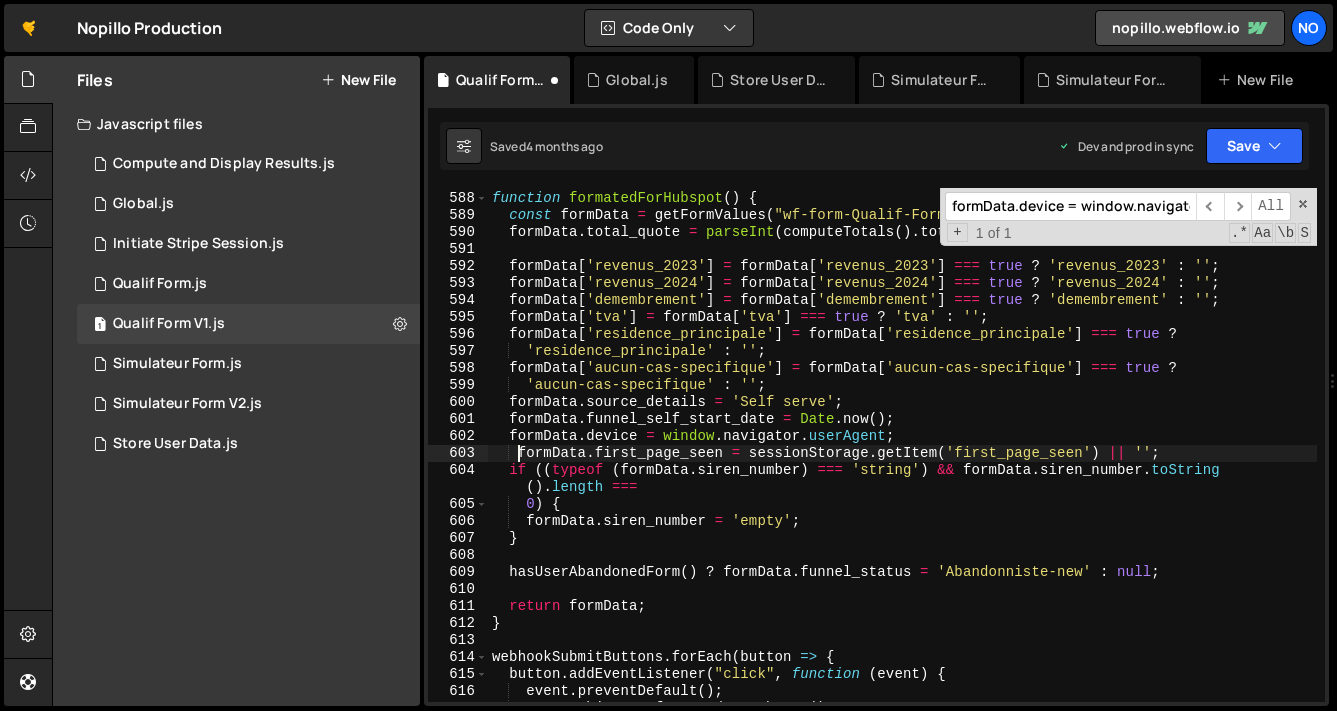 click on "formatedForHubspot" at bounding box center [902, 447] 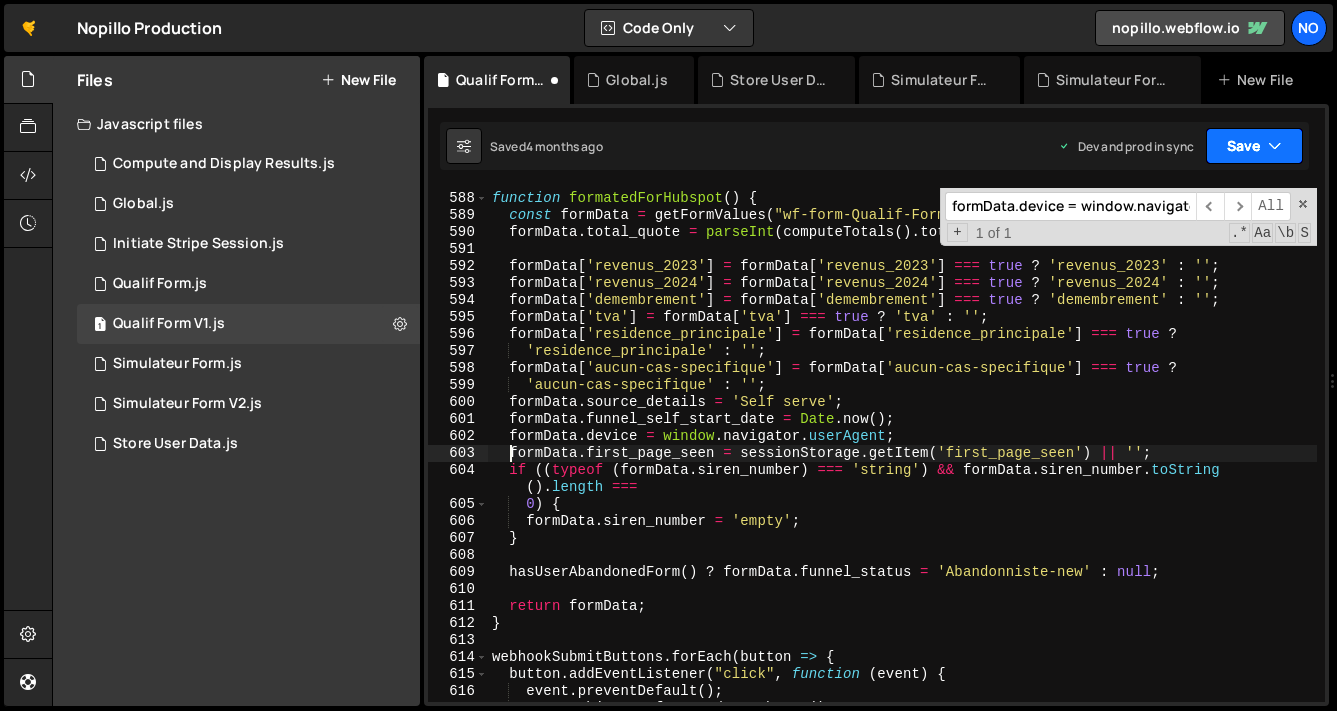 click on "Save" at bounding box center (1254, 146) 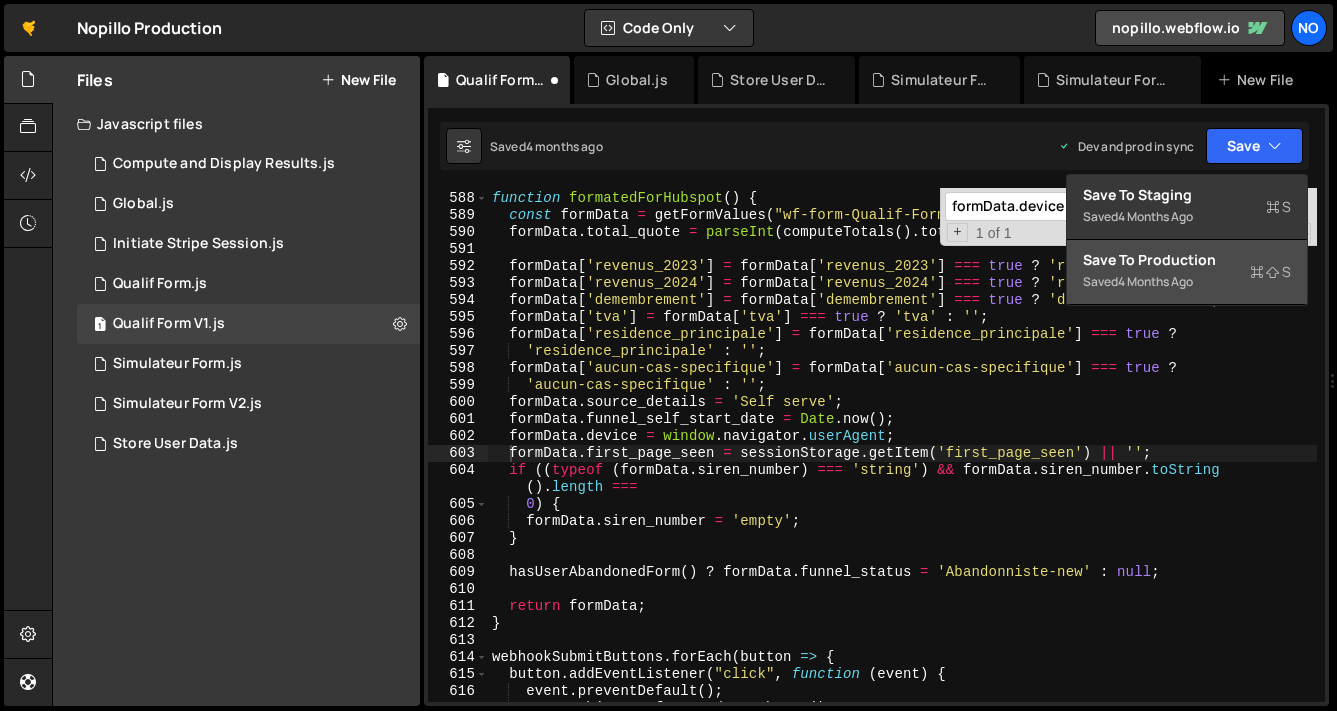 click on "Save to Production
S
Saved  4 months ago" at bounding box center (1187, 272) 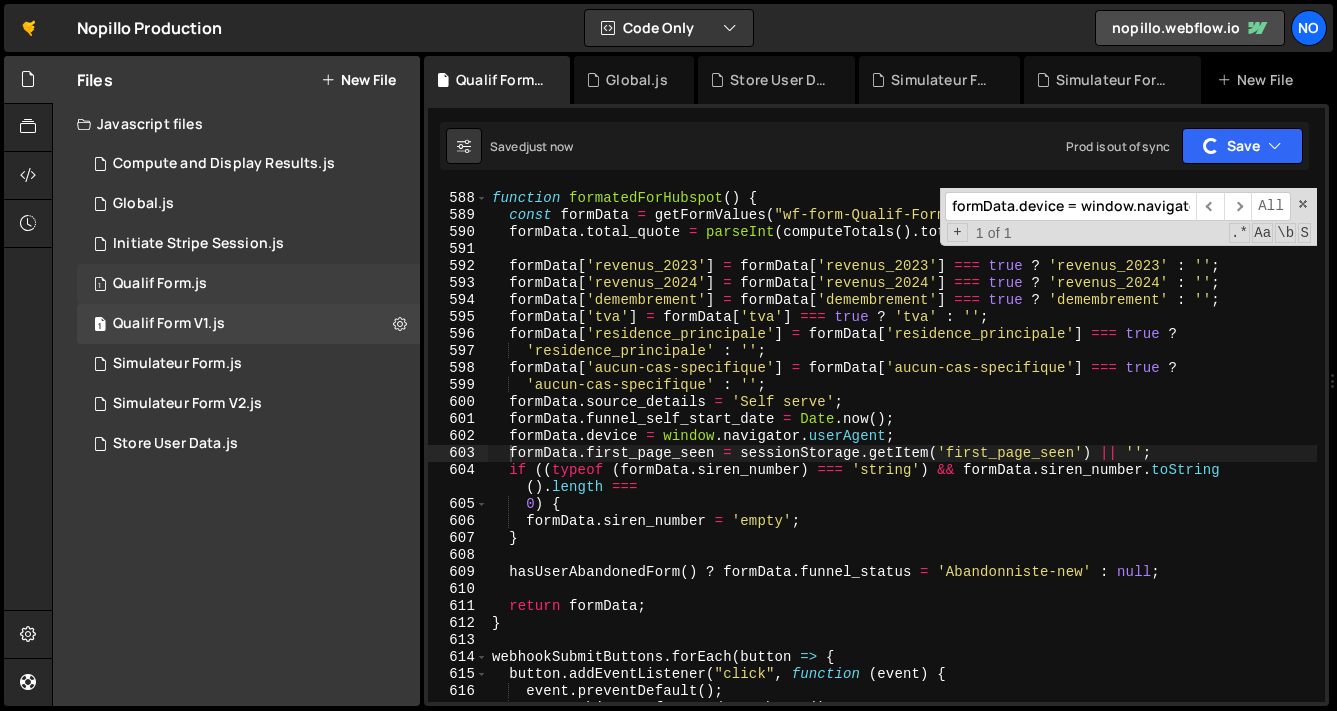 click on "1
Qualif Form.js
0" at bounding box center (248, 284) 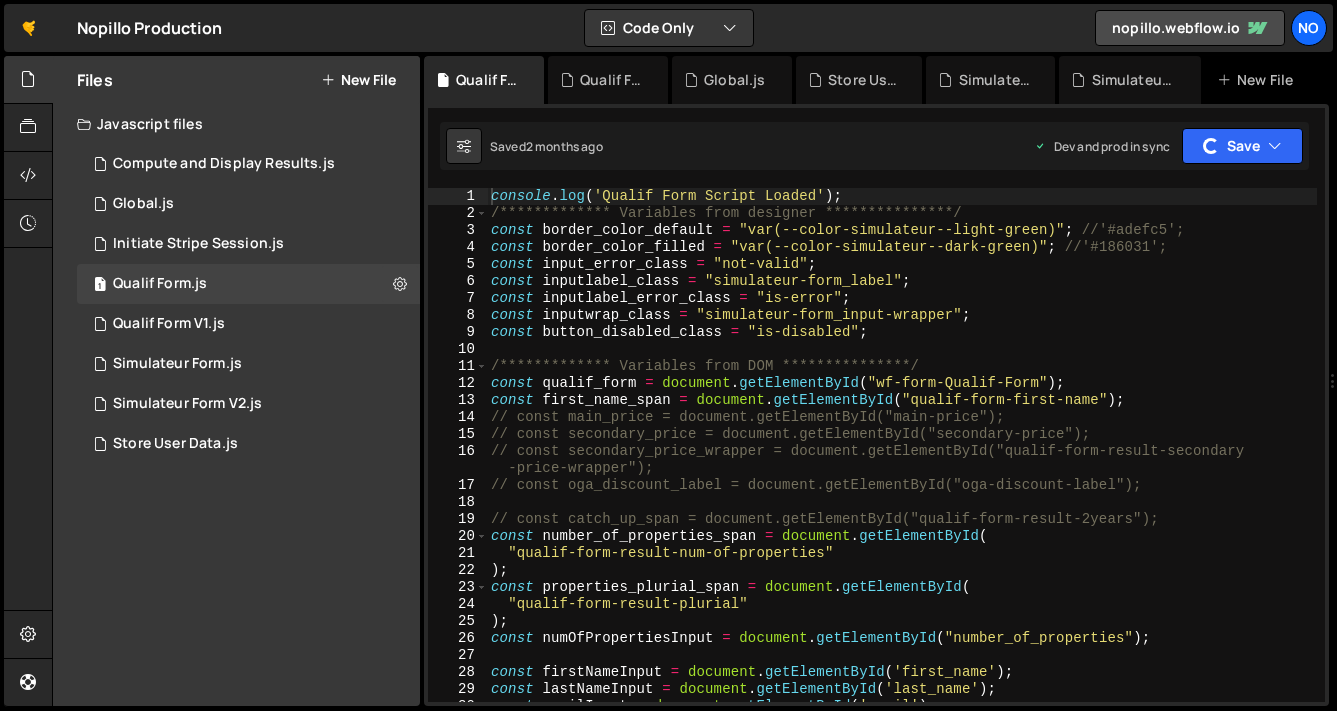 scroll, scrollTop: 4214, scrollLeft: 0, axis: vertical 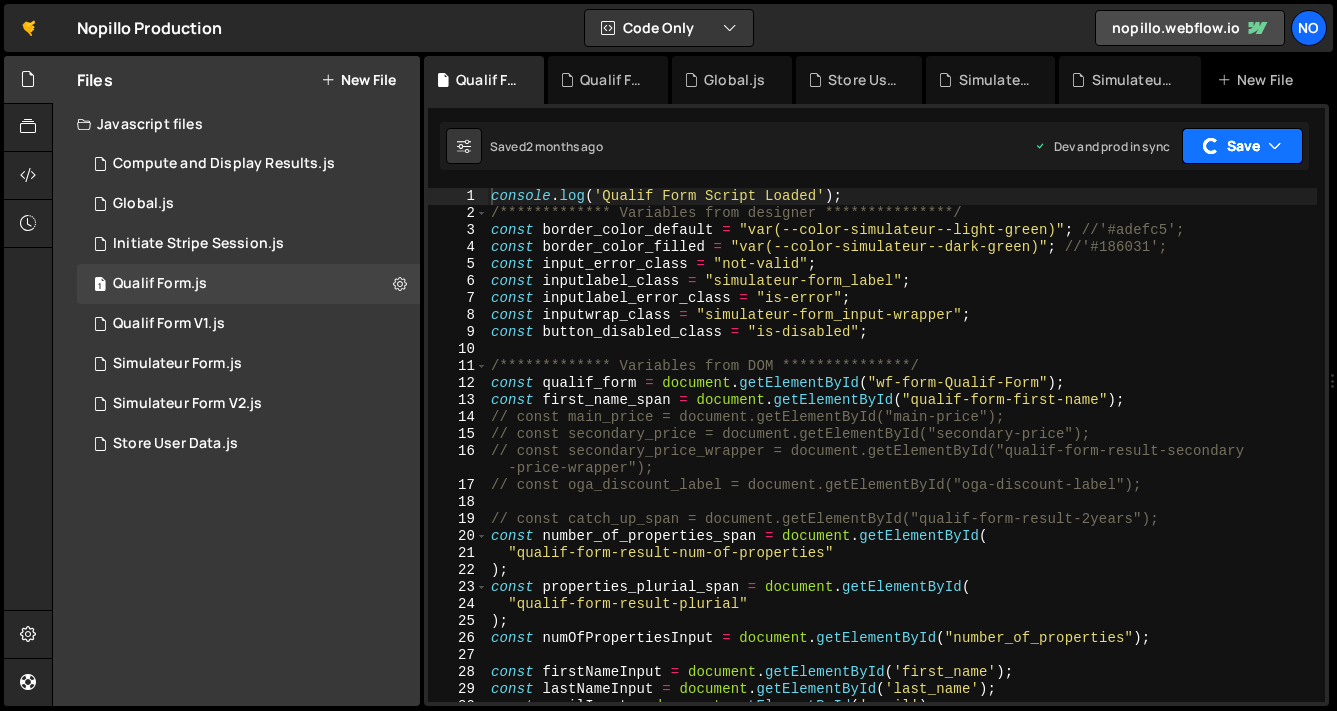 click on "Save" at bounding box center [1242, 146] 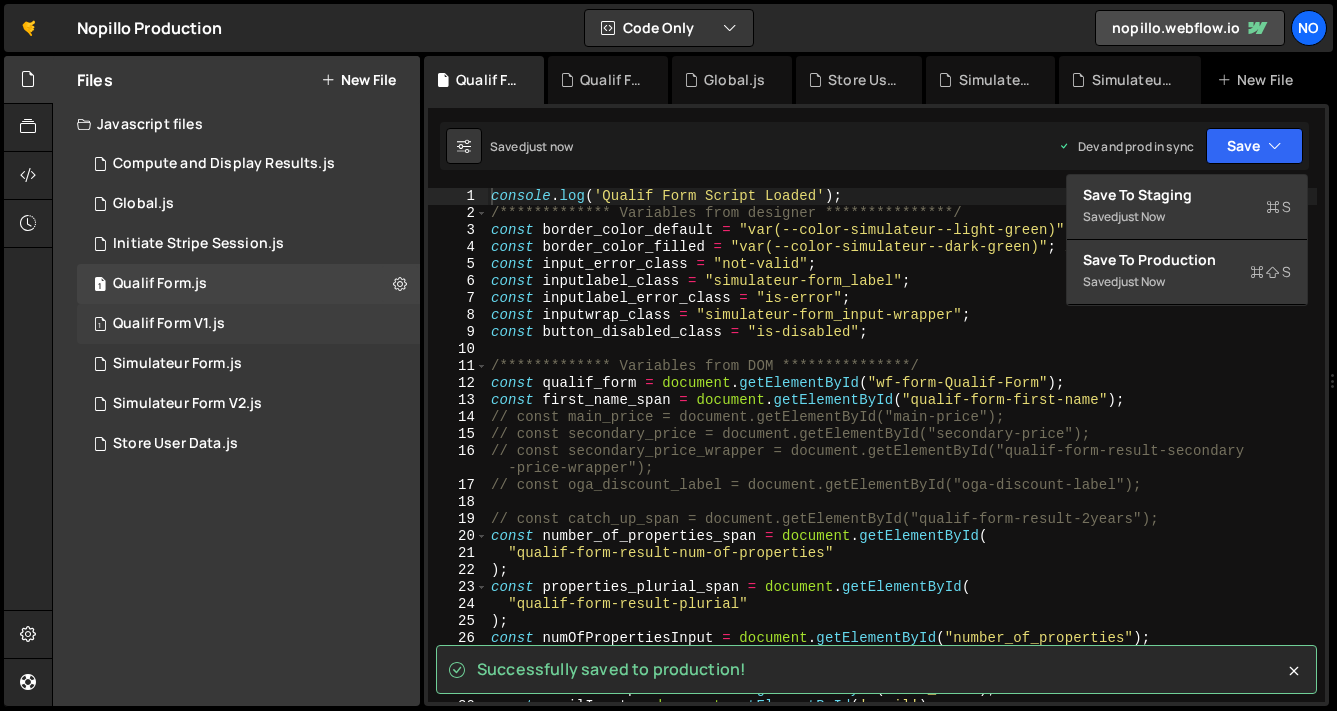 click on "1
Qualif Form V1.js
0" at bounding box center [248, 324] 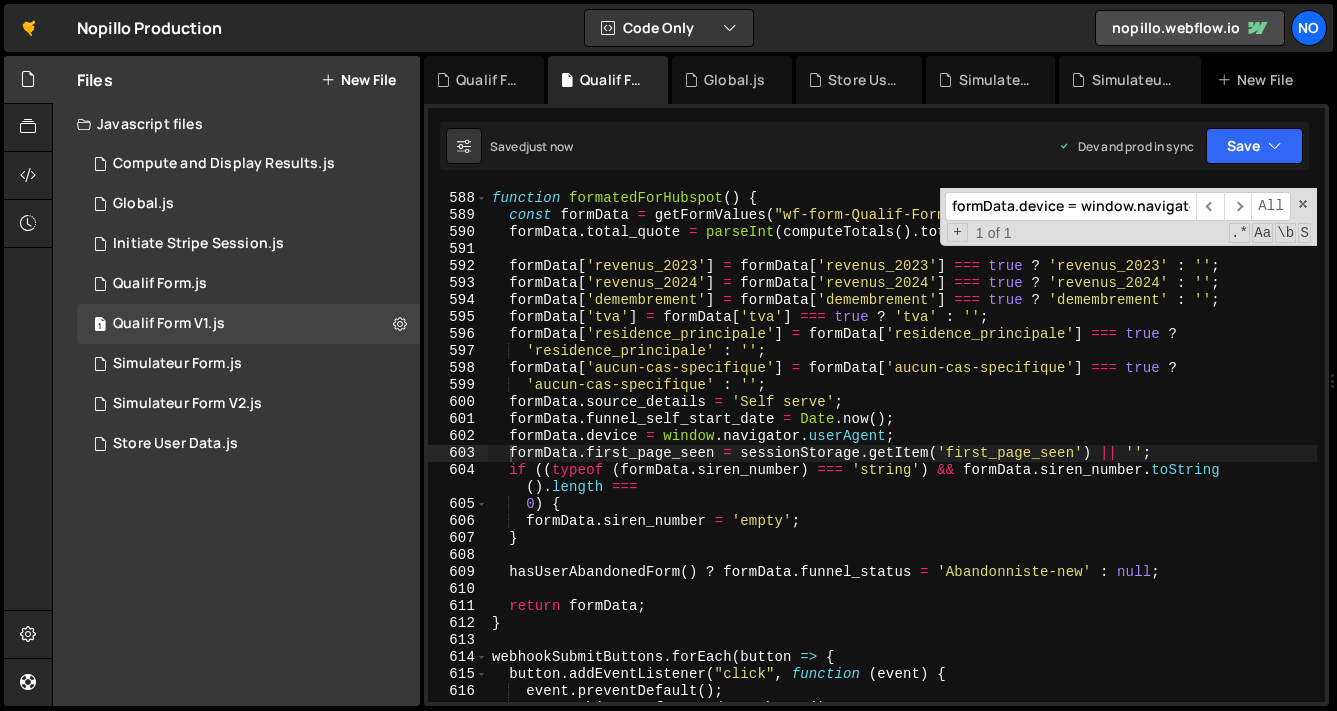 scroll, scrollTop: 0, scrollLeft: 0, axis: both 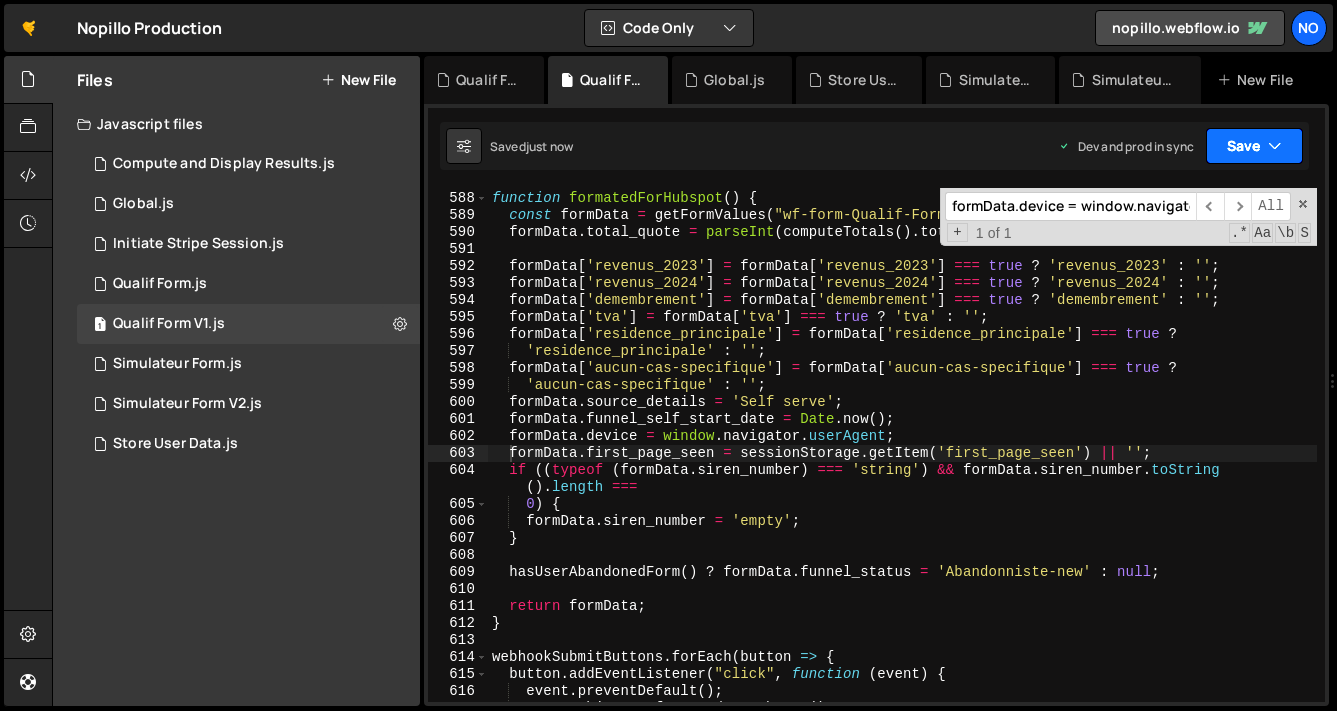 click at bounding box center (1275, 146) 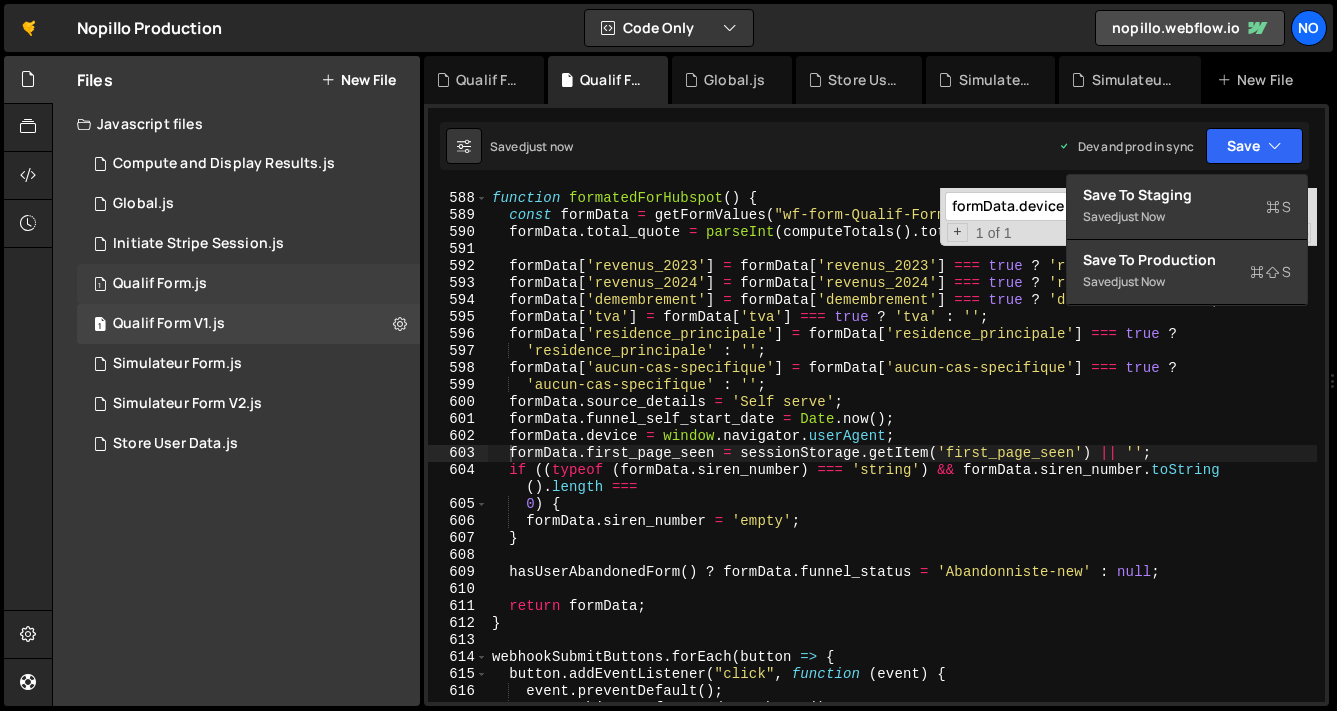 click on "1
Qualif Form.js
0" at bounding box center (248, 284) 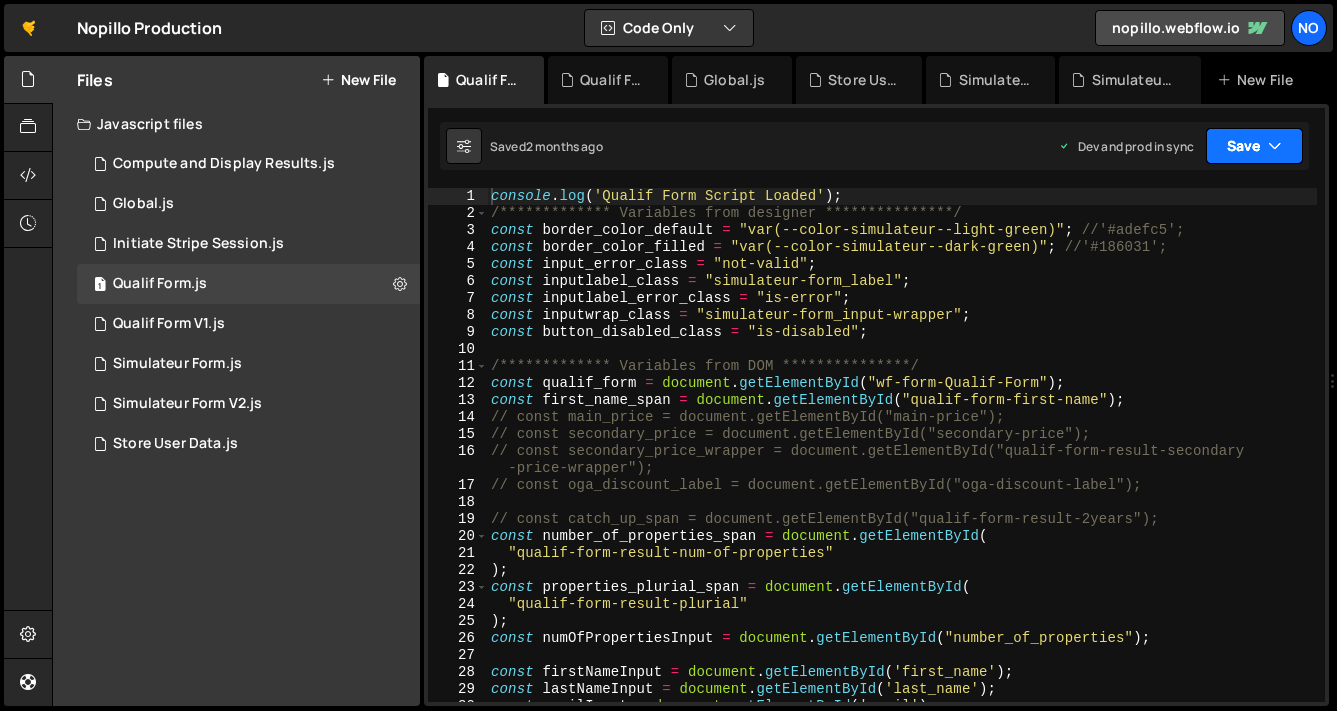 scroll, scrollTop: 4214, scrollLeft: 0, axis: vertical 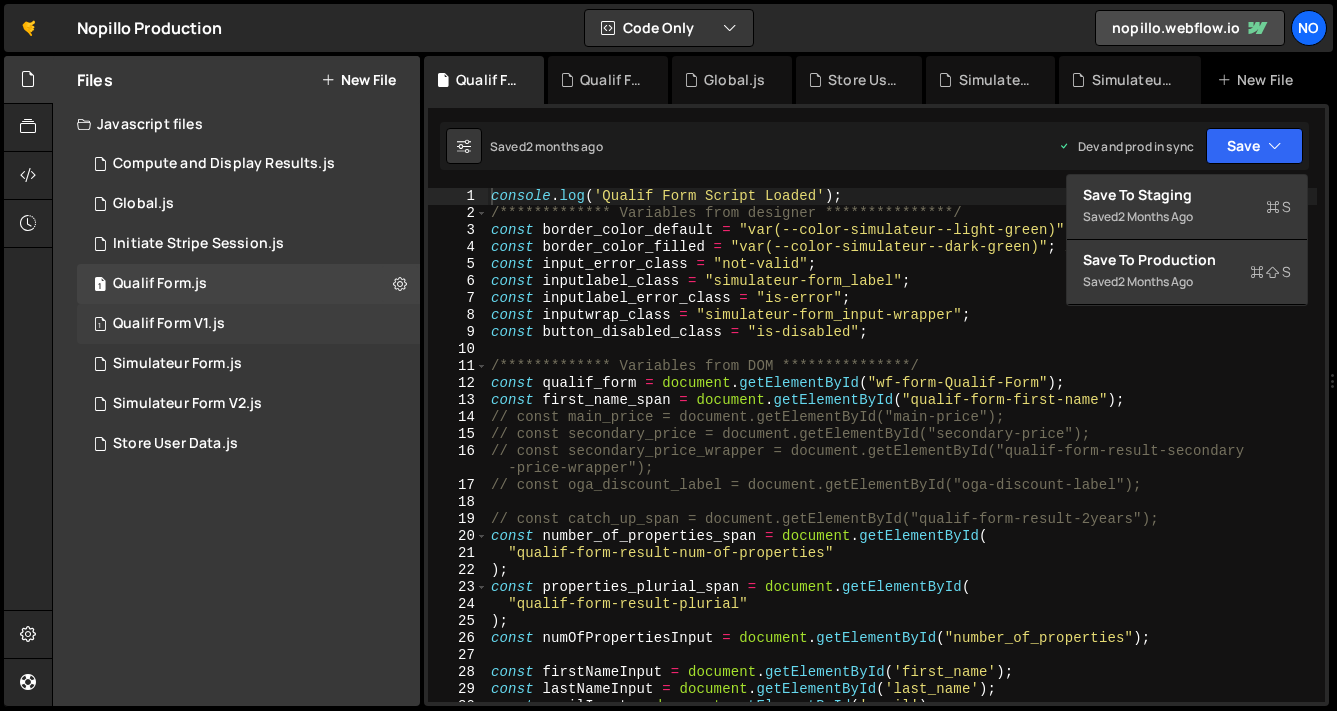 click on "1
Qualif Form V1.js
0" at bounding box center [248, 324] 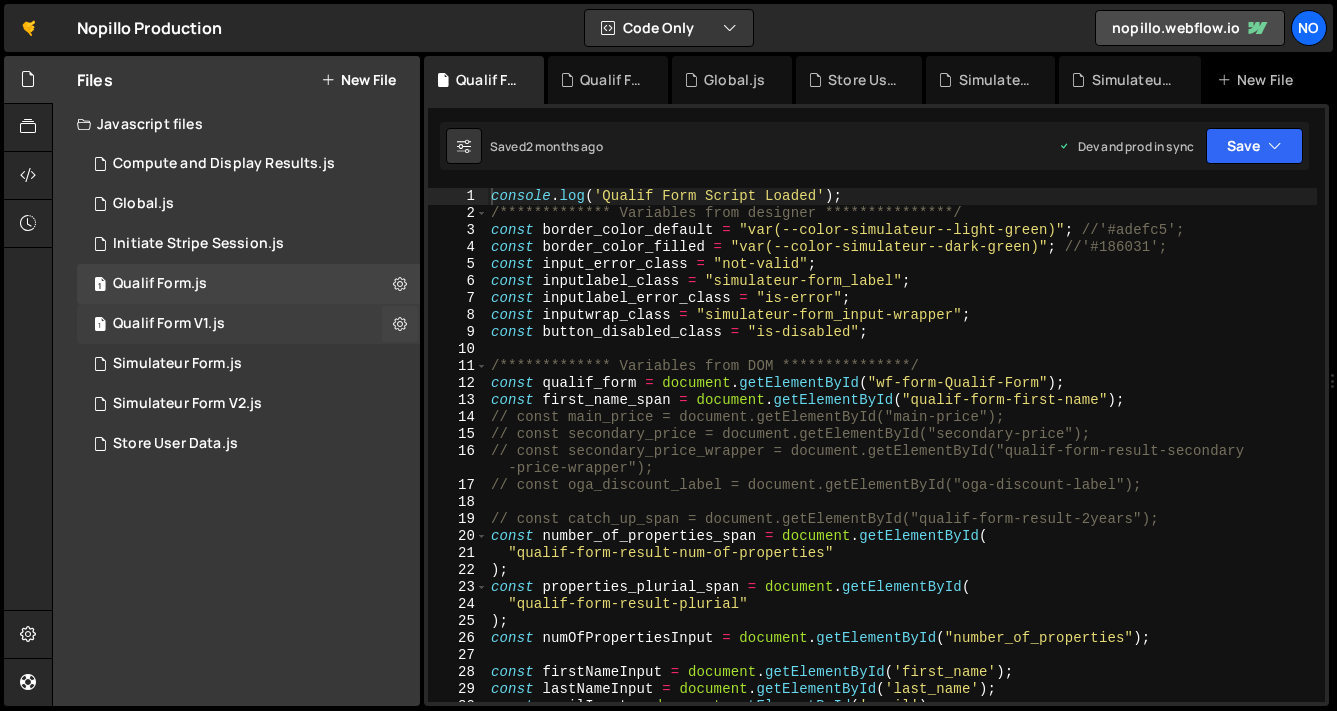 scroll, scrollTop: 0, scrollLeft: 0, axis: both 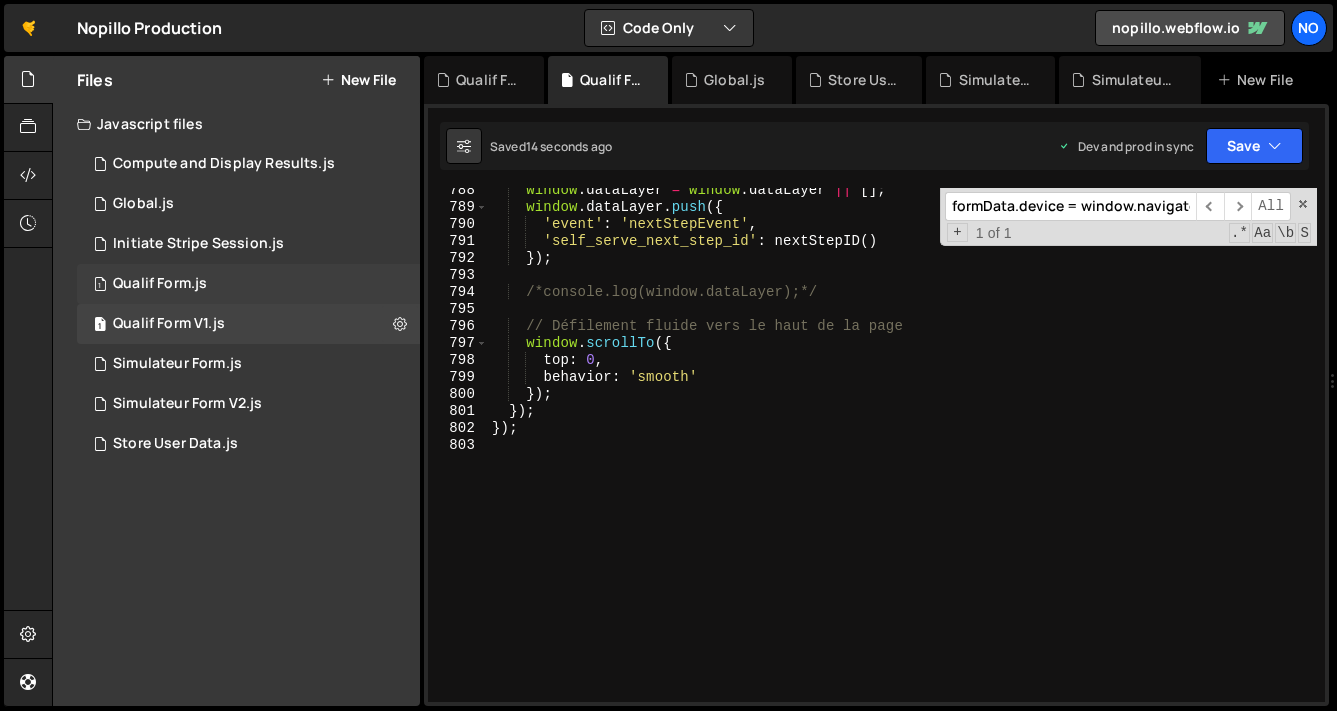 click on "1
Qualif Form.js
0" at bounding box center [248, 284] 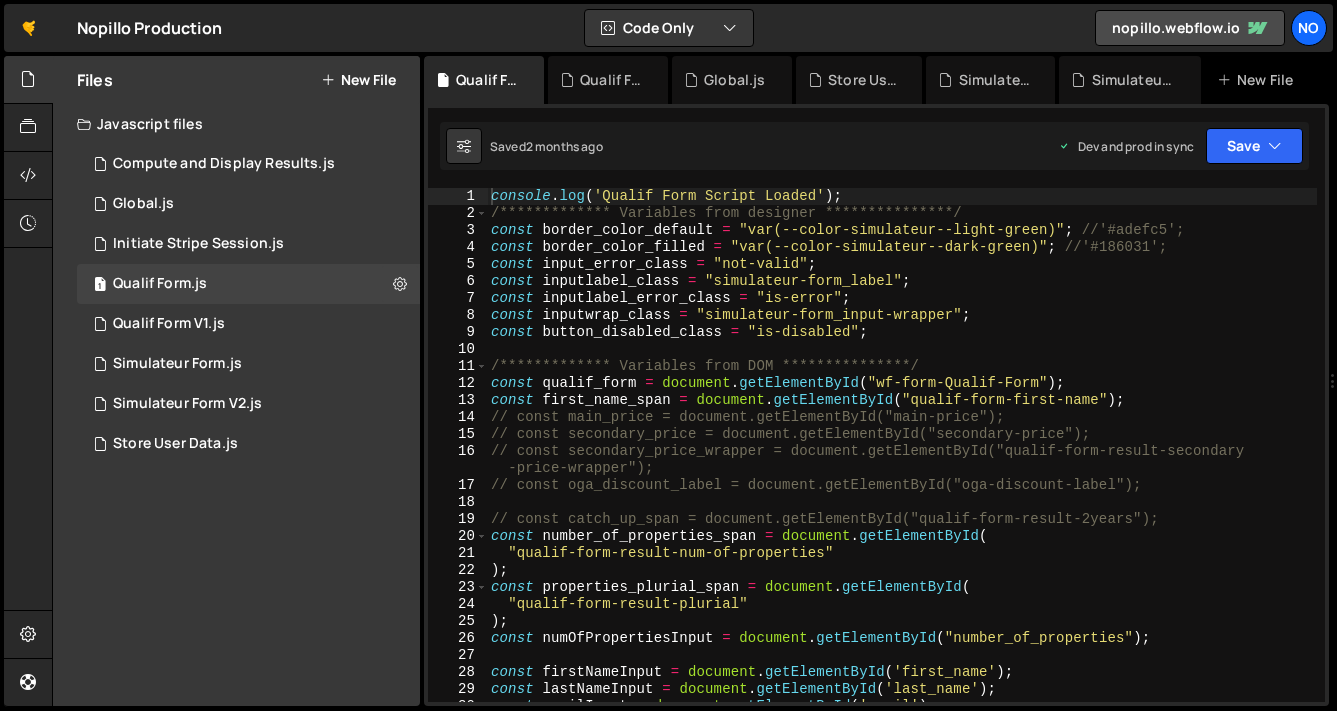 scroll, scrollTop: 4214, scrollLeft: 0, axis: vertical 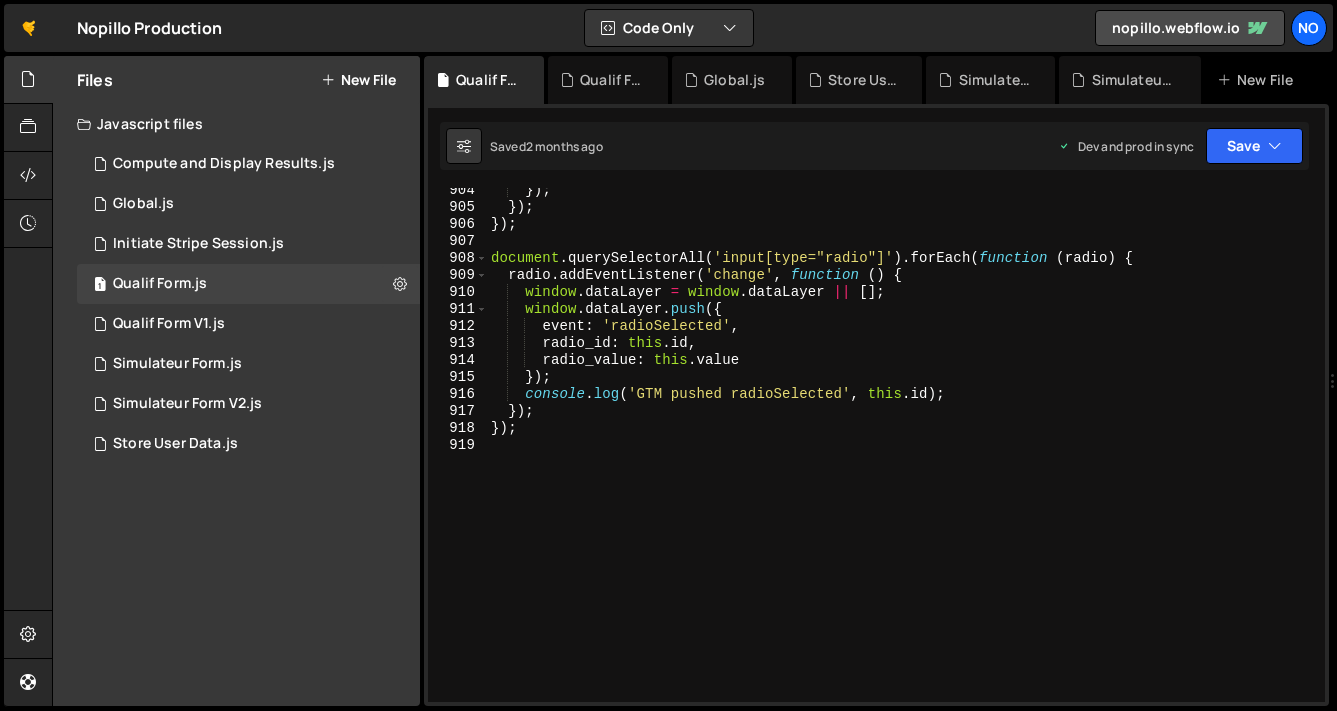 type on "radio_value: this.value" 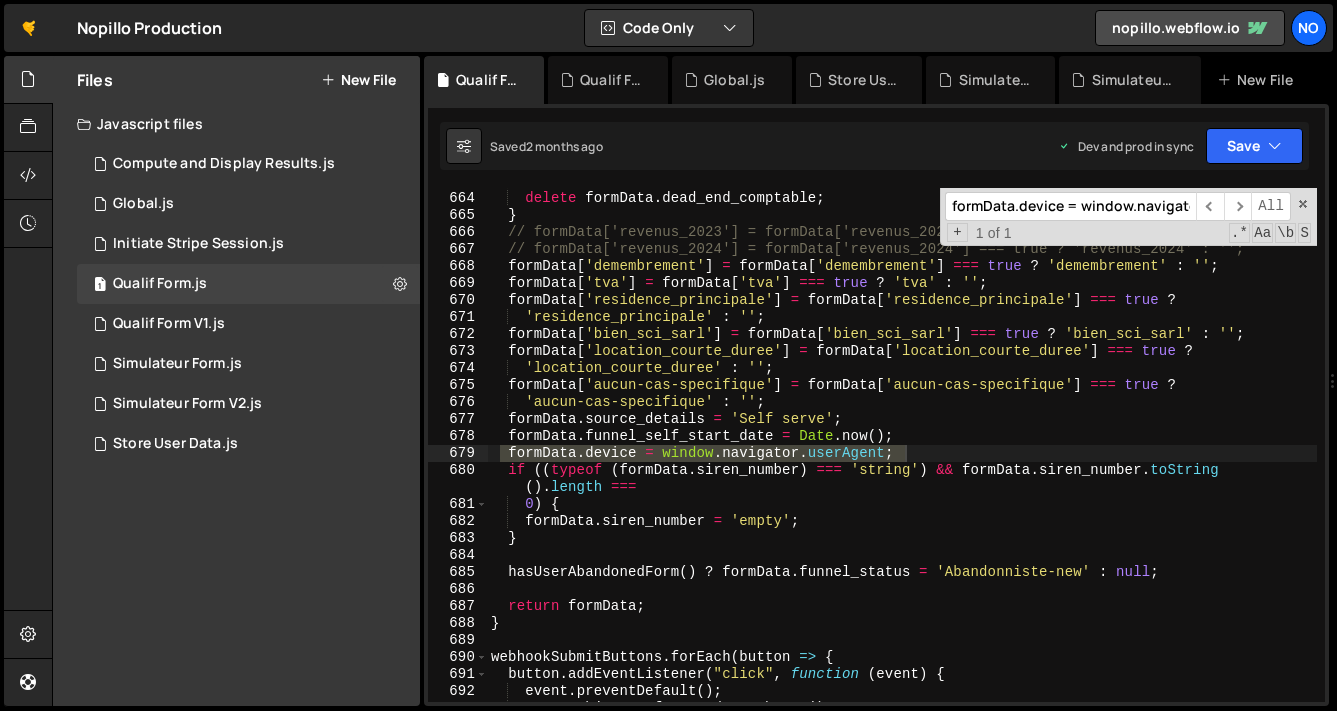 scroll, scrollTop: 11422, scrollLeft: 0, axis: vertical 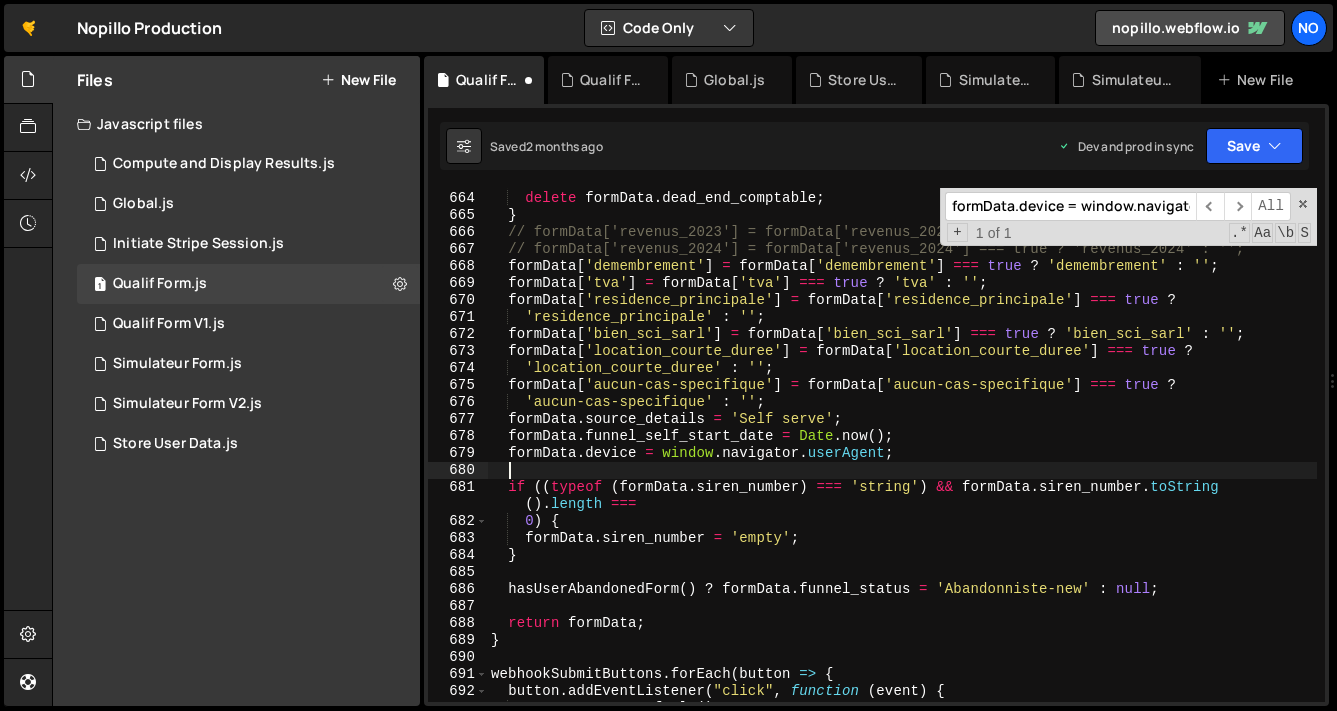 paste on "formData.first_page_seen = sessionStorage.getItem('first_page_seen') || '';" 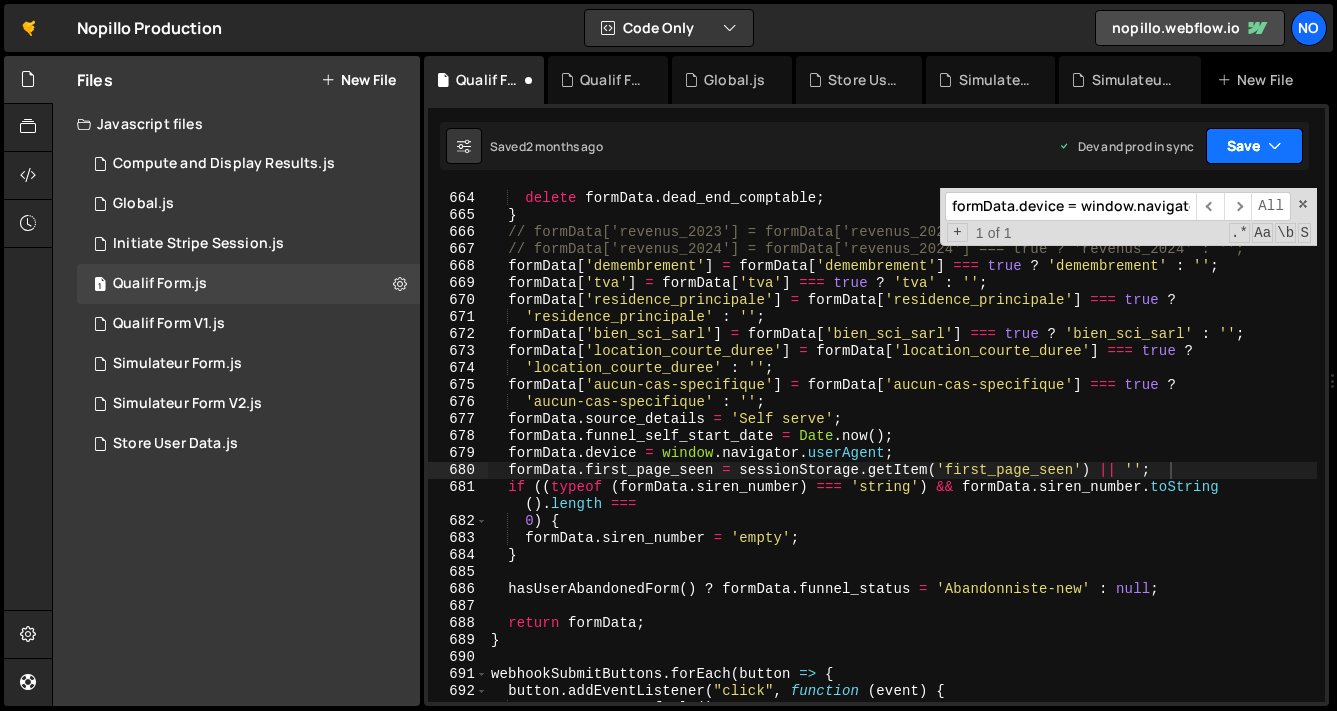 click at bounding box center [1275, 146] 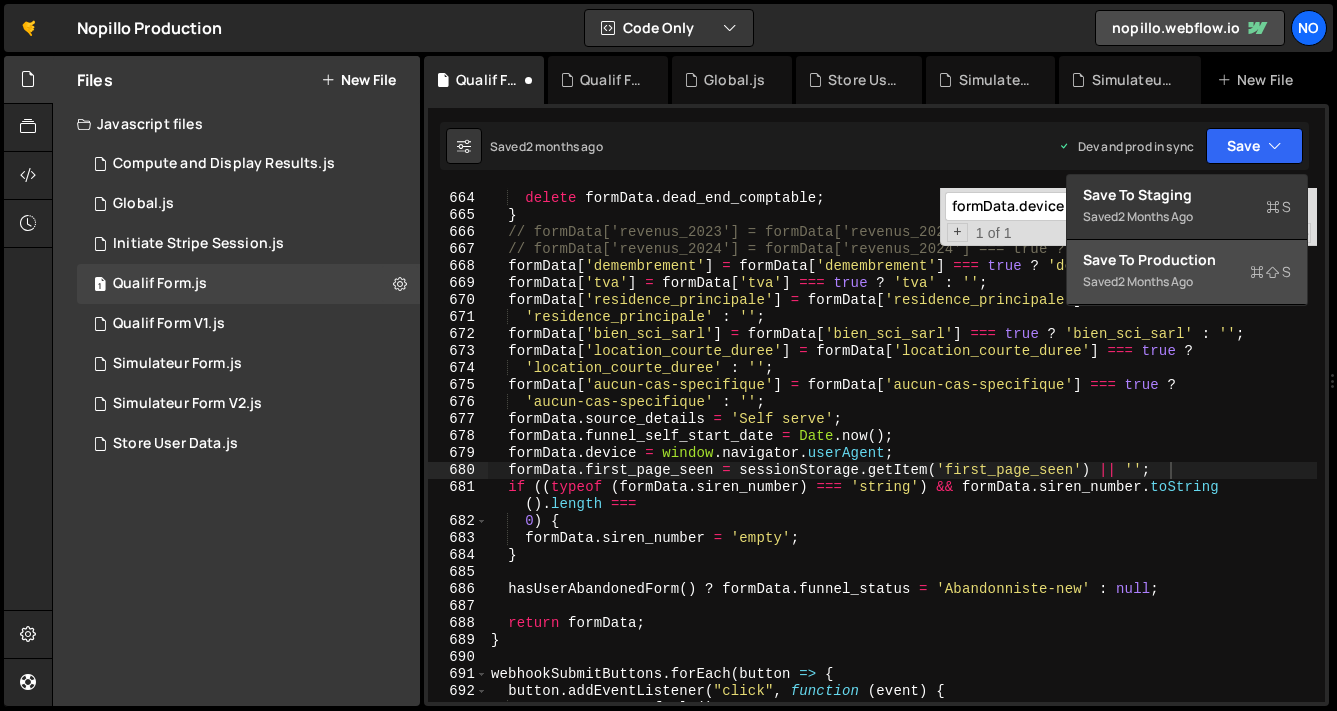 click on "Save to Production S Saved 2 months ago" at bounding box center (1187, 272) 